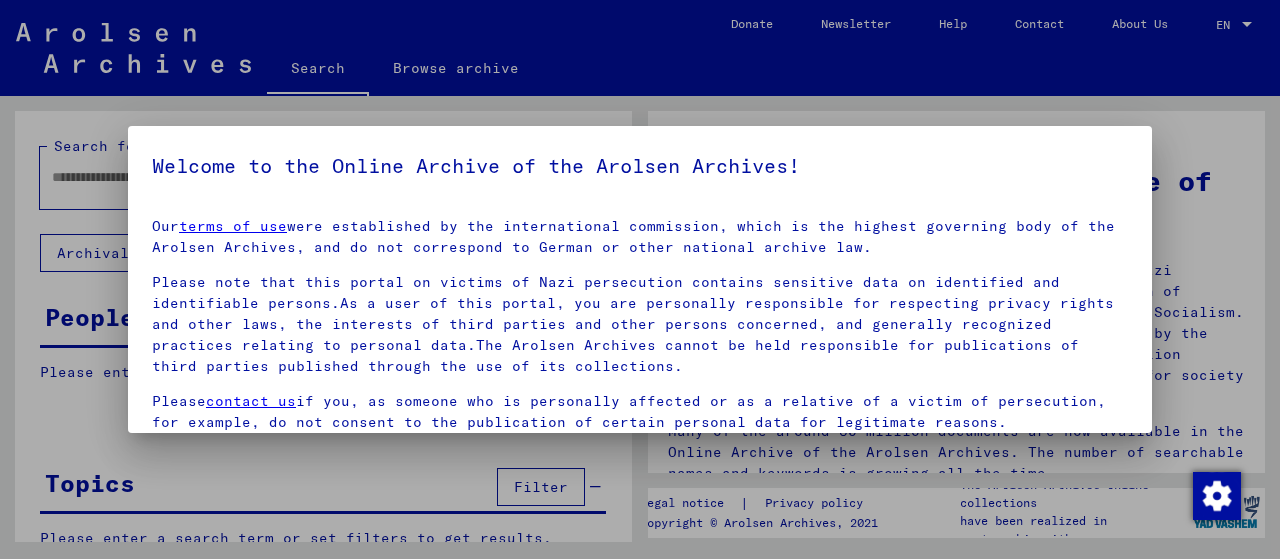 scroll, scrollTop: 0, scrollLeft: 0, axis: both 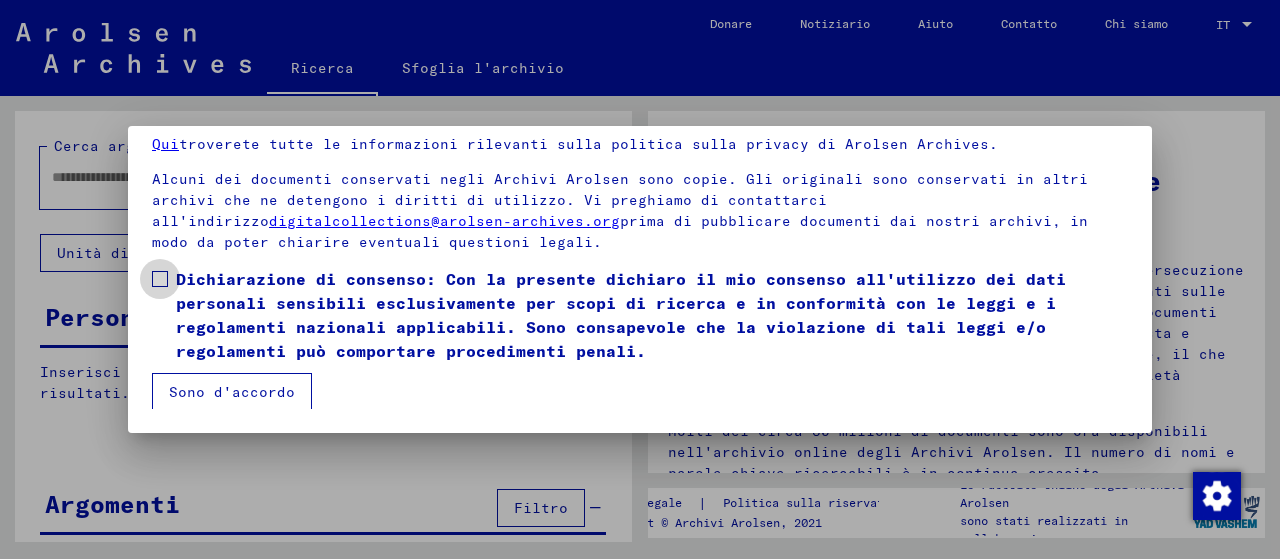 click at bounding box center [160, 279] 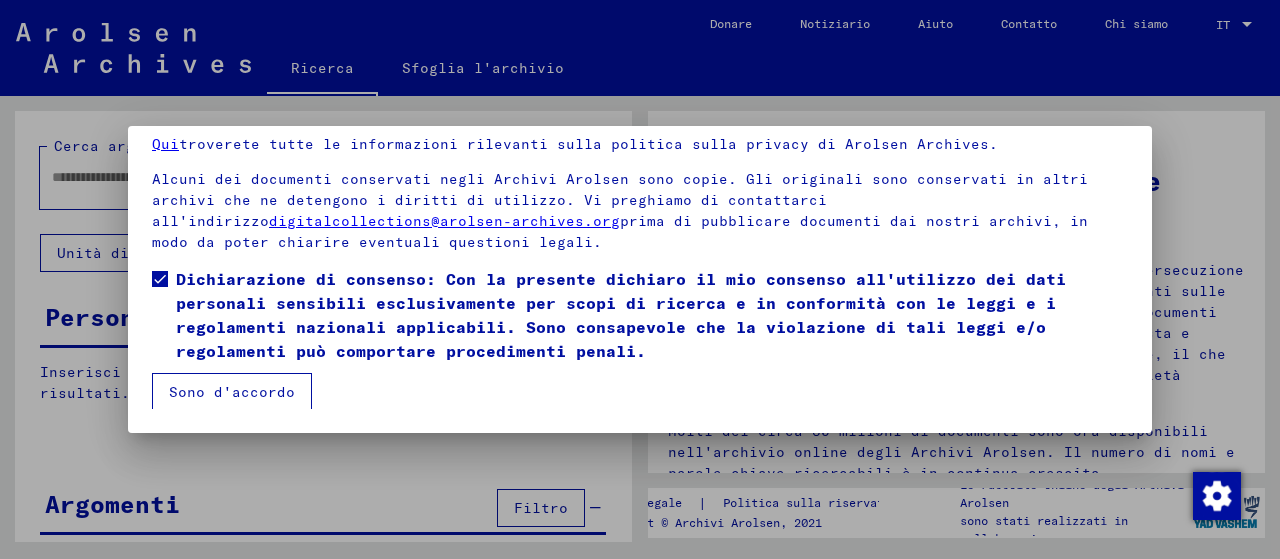 click on "Sono d'accordo" at bounding box center (232, 392) 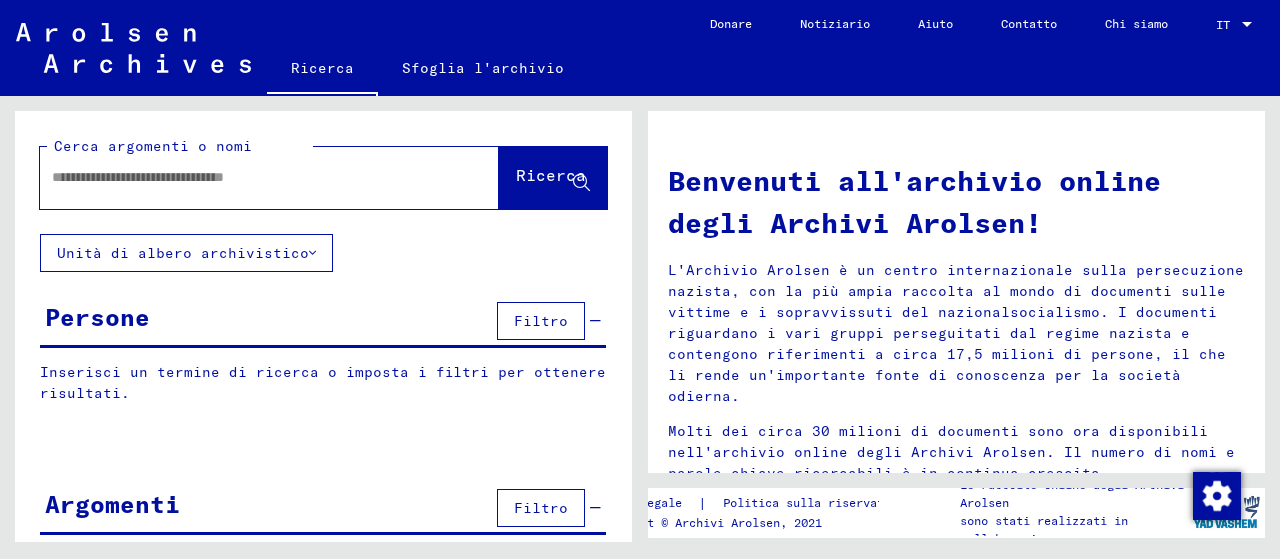 click at bounding box center [245, 177] 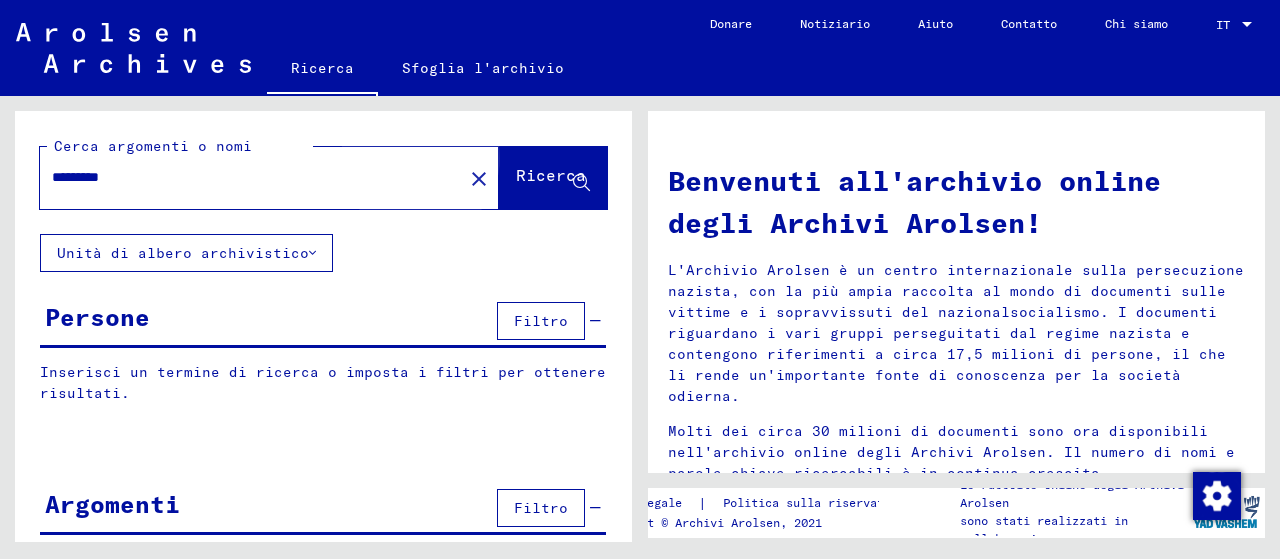 click on "Ricerca" 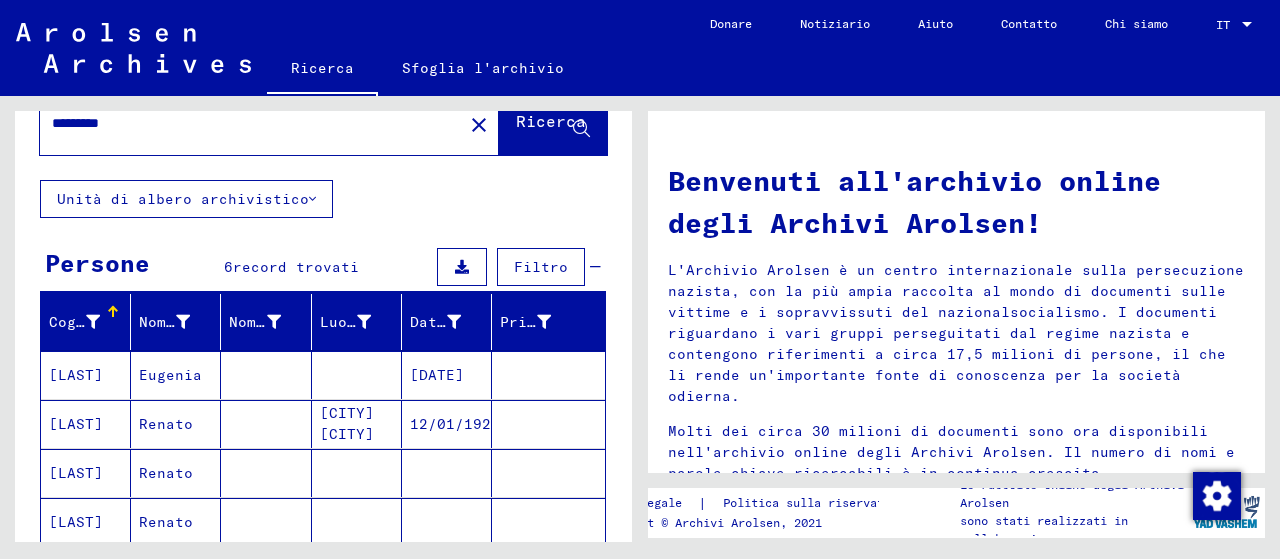 scroll, scrollTop: 58, scrollLeft: 0, axis: vertical 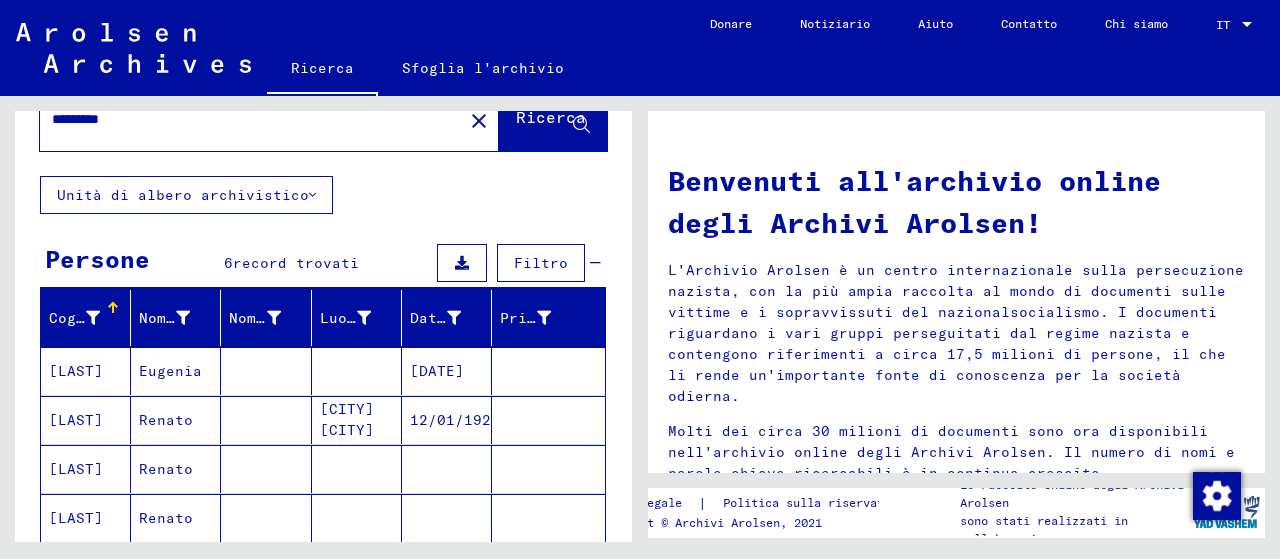 click on "12/01/1920" 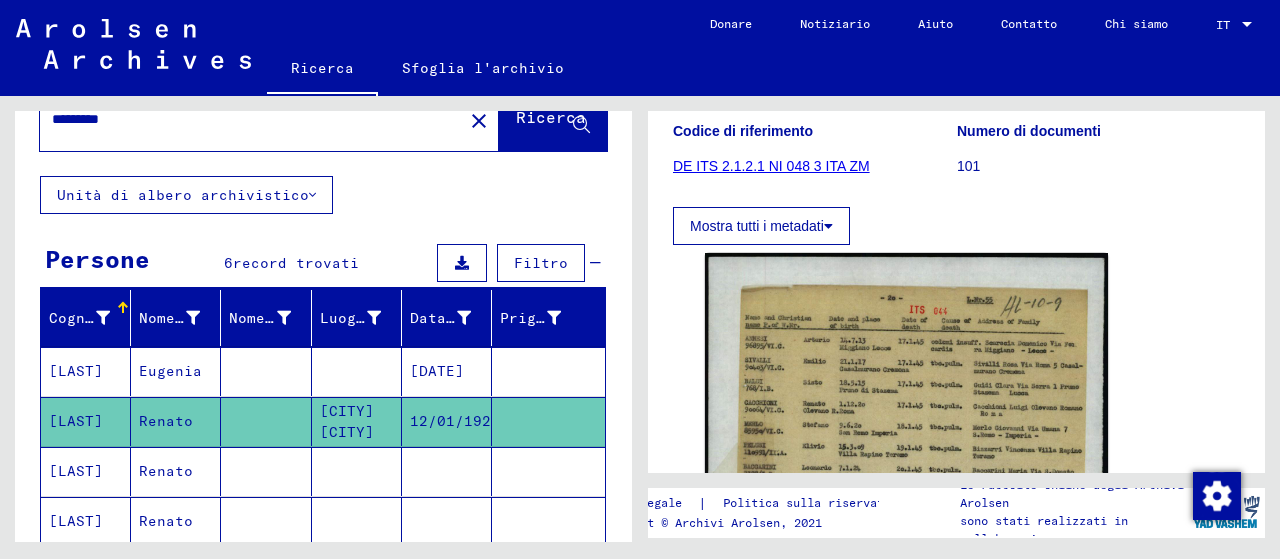 scroll, scrollTop: 286, scrollLeft: 0, axis: vertical 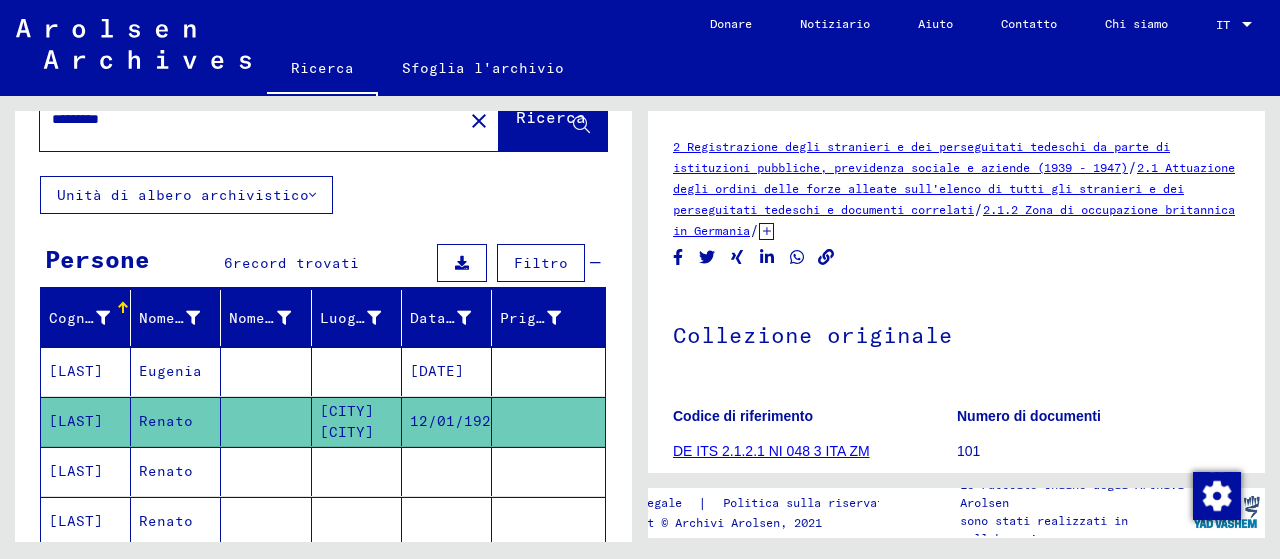 click 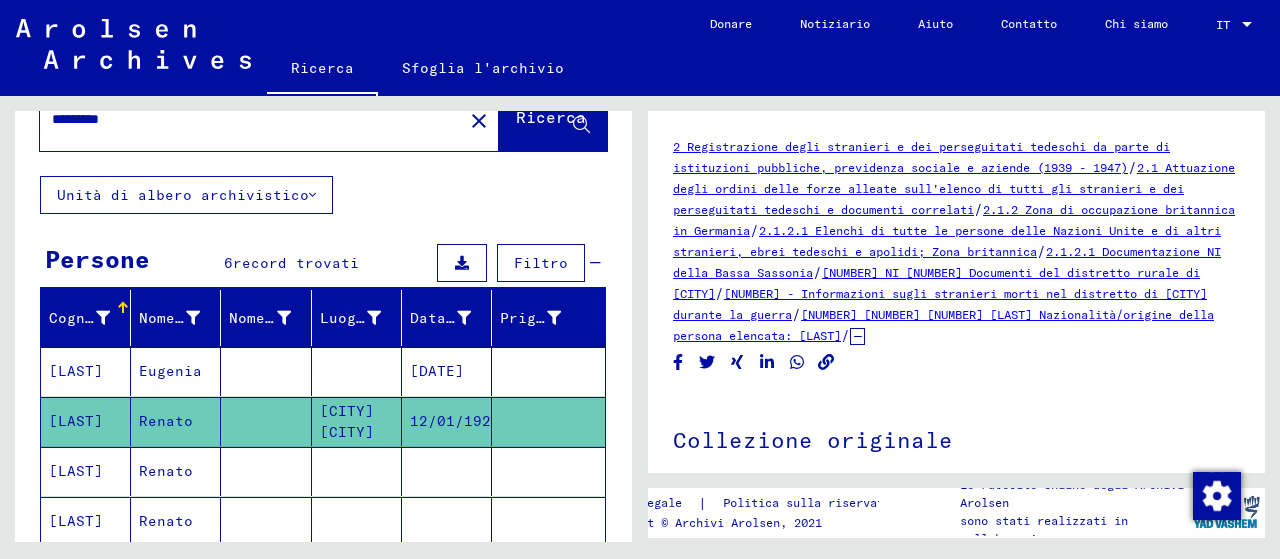 drag, startPoint x: 974, startPoint y: 235, endPoint x: 917, endPoint y: 397, distance: 171.73526 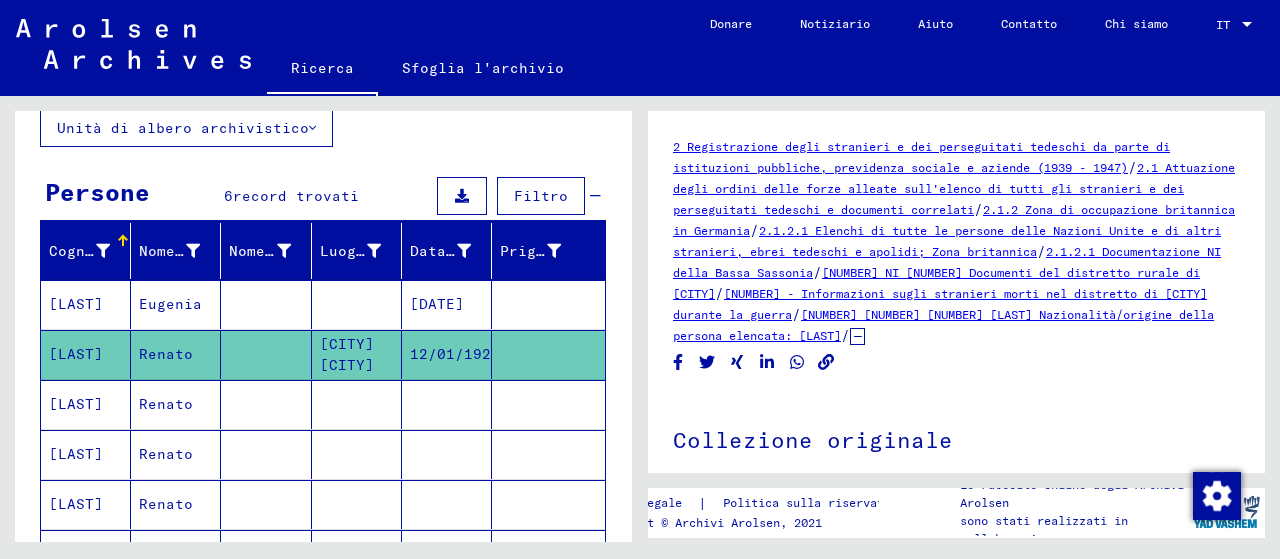 scroll, scrollTop: 126, scrollLeft: 0, axis: vertical 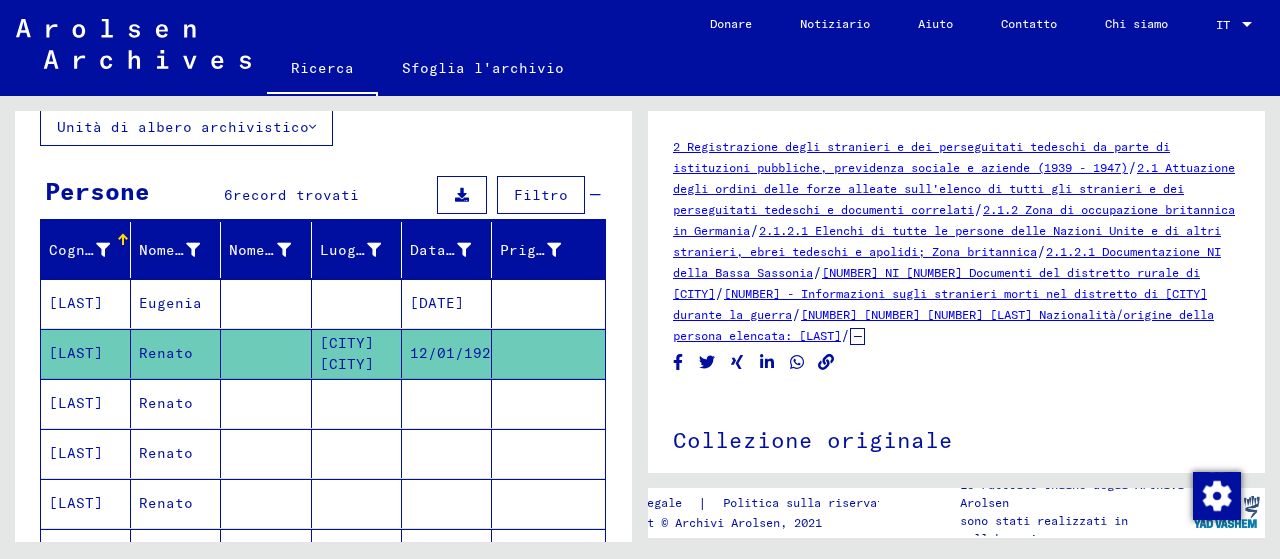 click on "Renato" at bounding box center (166, 453) 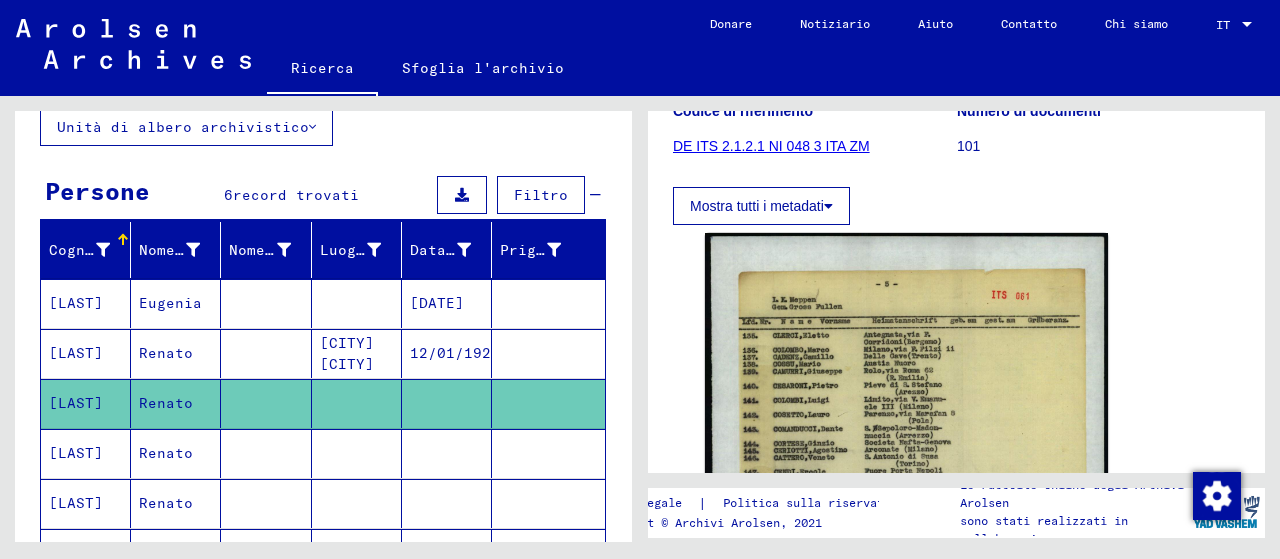scroll, scrollTop: 312, scrollLeft: 0, axis: vertical 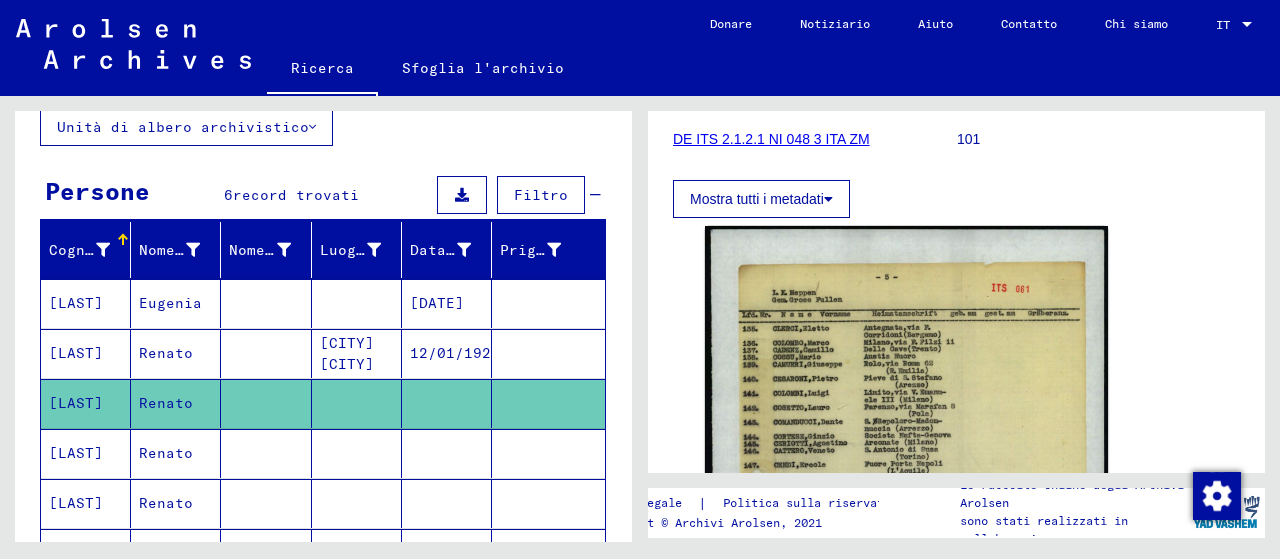 click on "Renato" at bounding box center [166, 503] 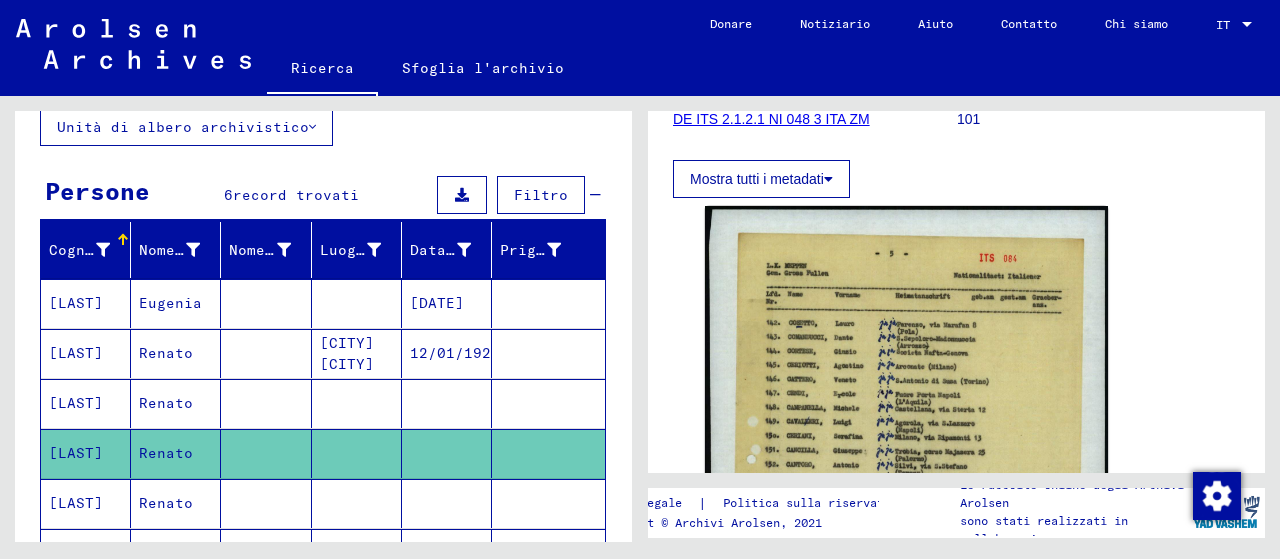 scroll, scrollTop: 363, scrollLeft: 0, axis: vertical 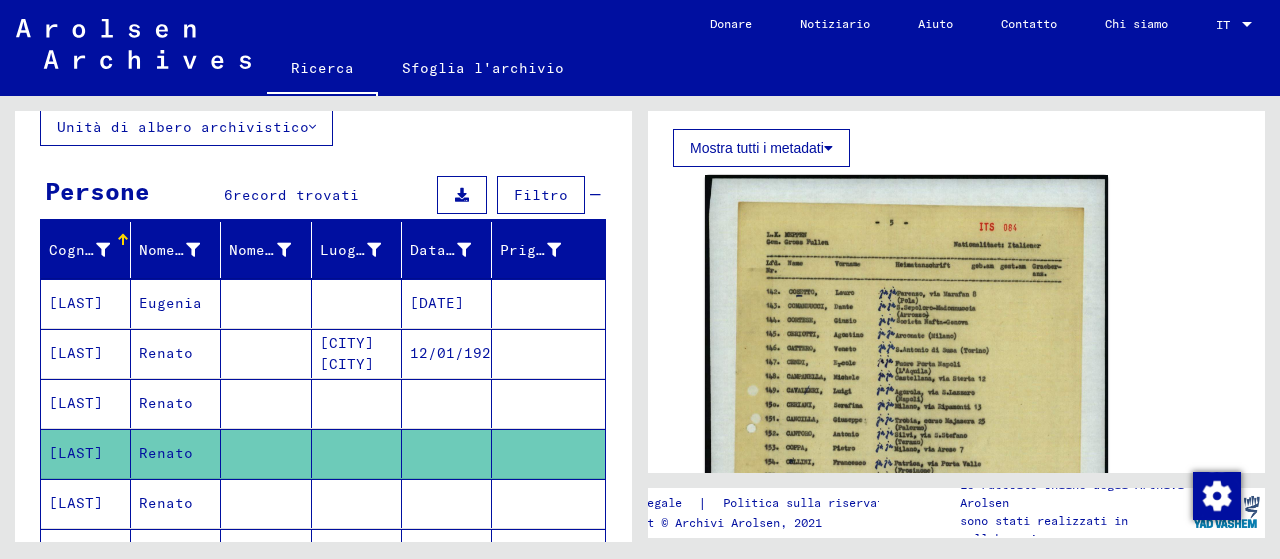 click on "Renato" at bounding box center (175, 553) 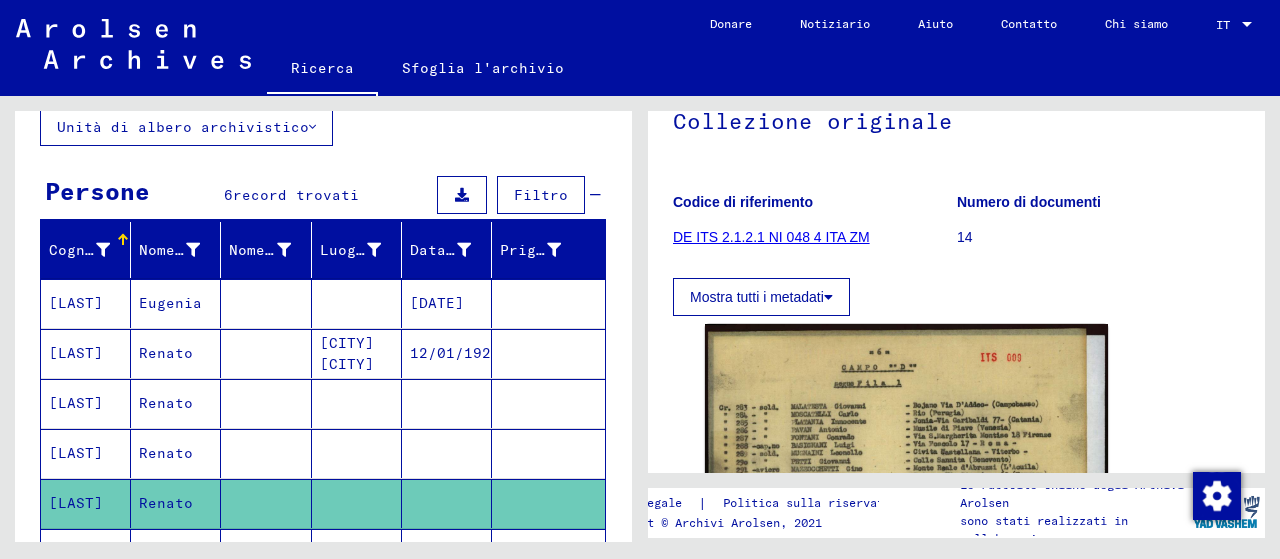 scroll, scrollTop: 219, scrollLeft: 0, axis: vertical 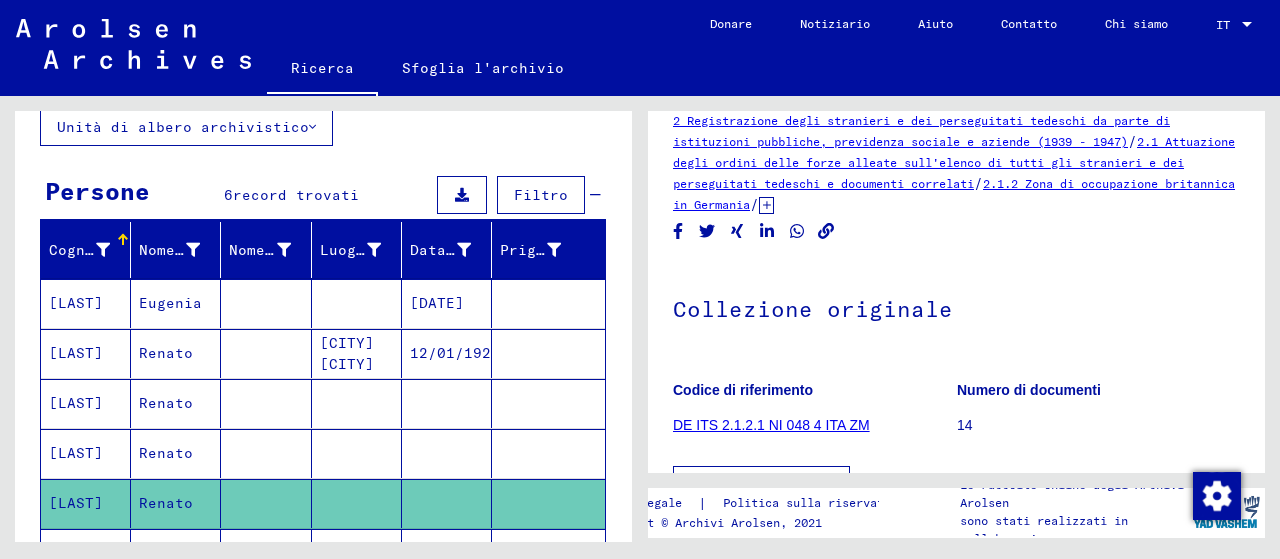 click 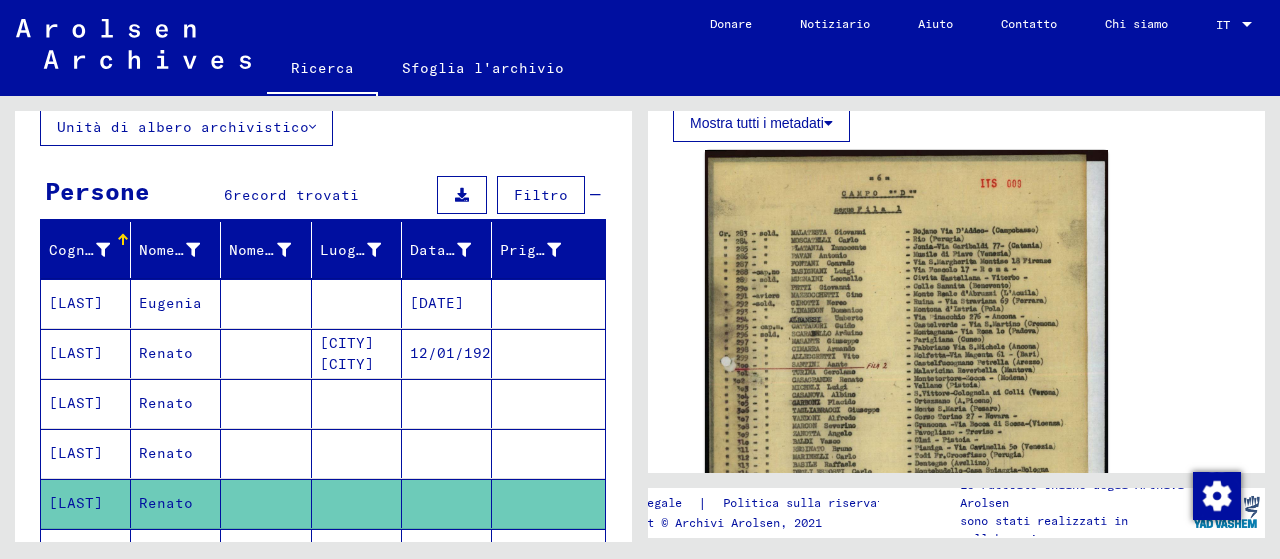 scroll, scrollTop: 500, scrollLeft: 0, axis: vertical 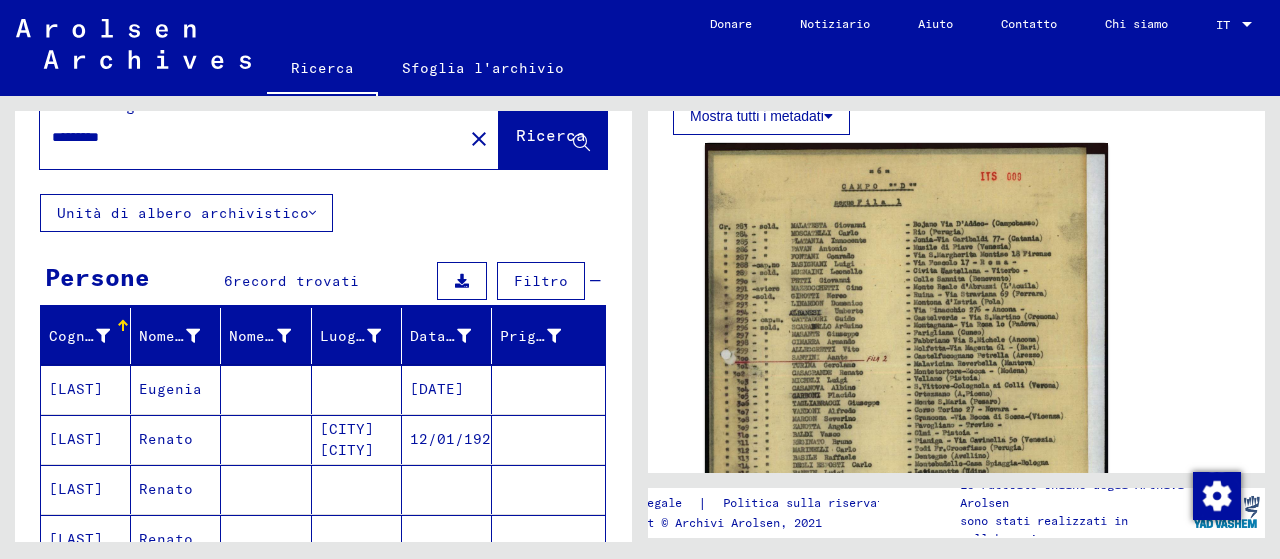 click on "*********" at bounding box center [251, 137] 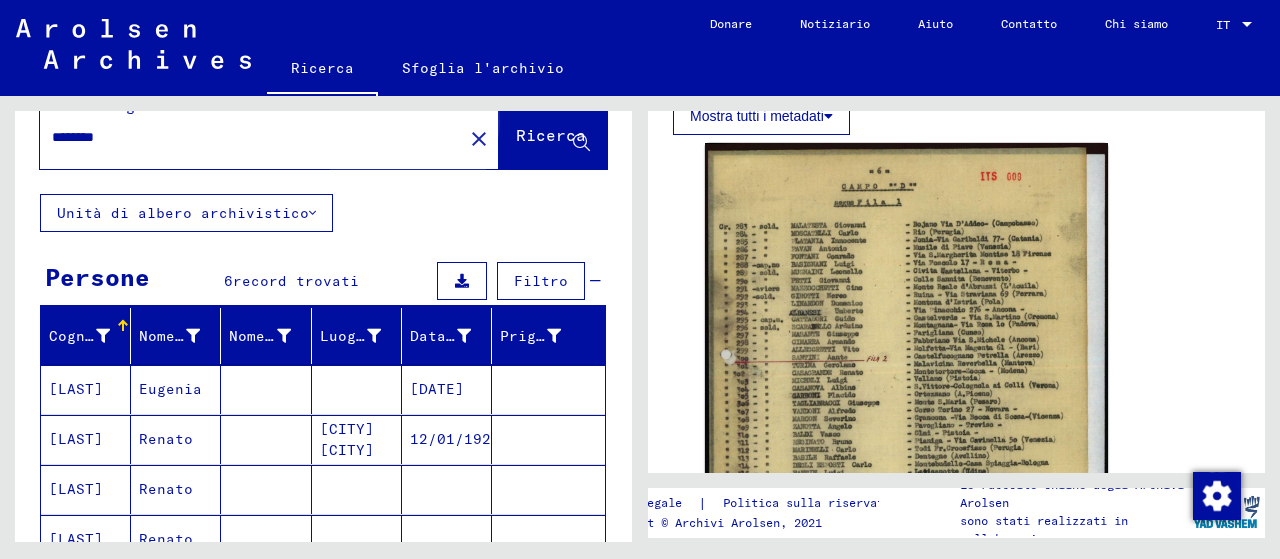 click on "Ricerca" 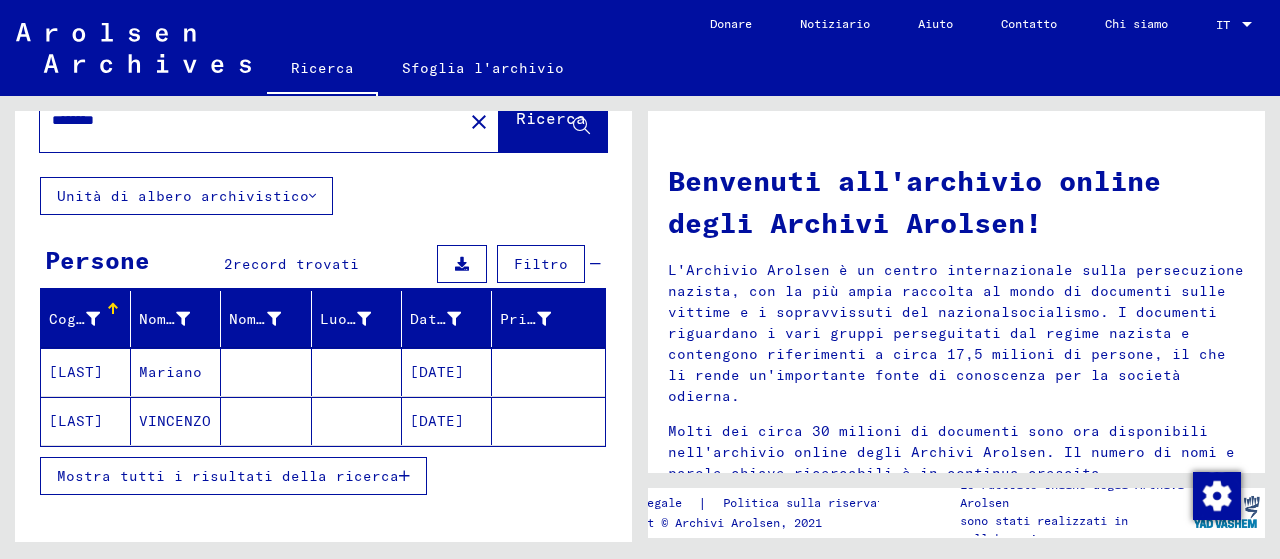 scroll, scrollTop: 58, scrollLeft: 0, axis: vertical 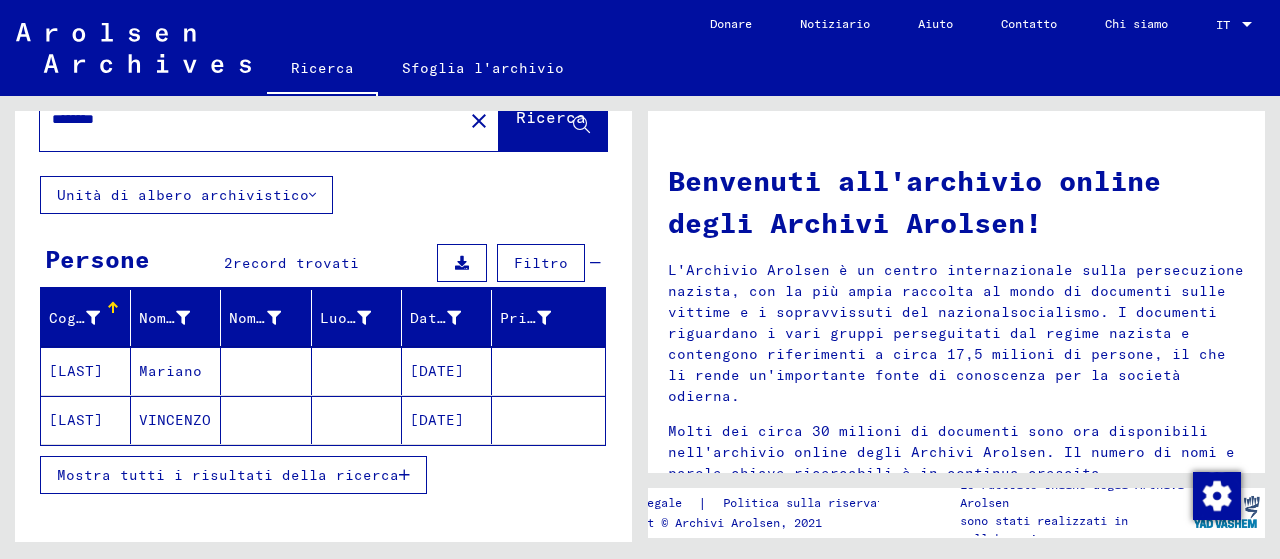 click on "Mostra tutti i risultati della ricerca" at bounding box center [228, 475] 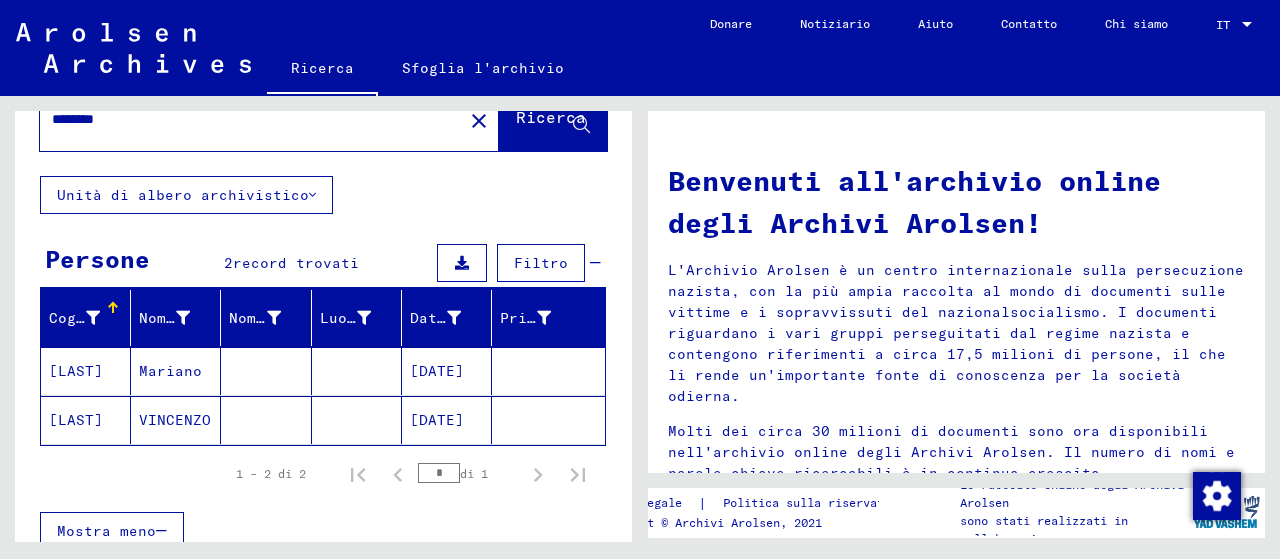 scroll, scrollTop: 0, scrollLeft: 0, axis: both 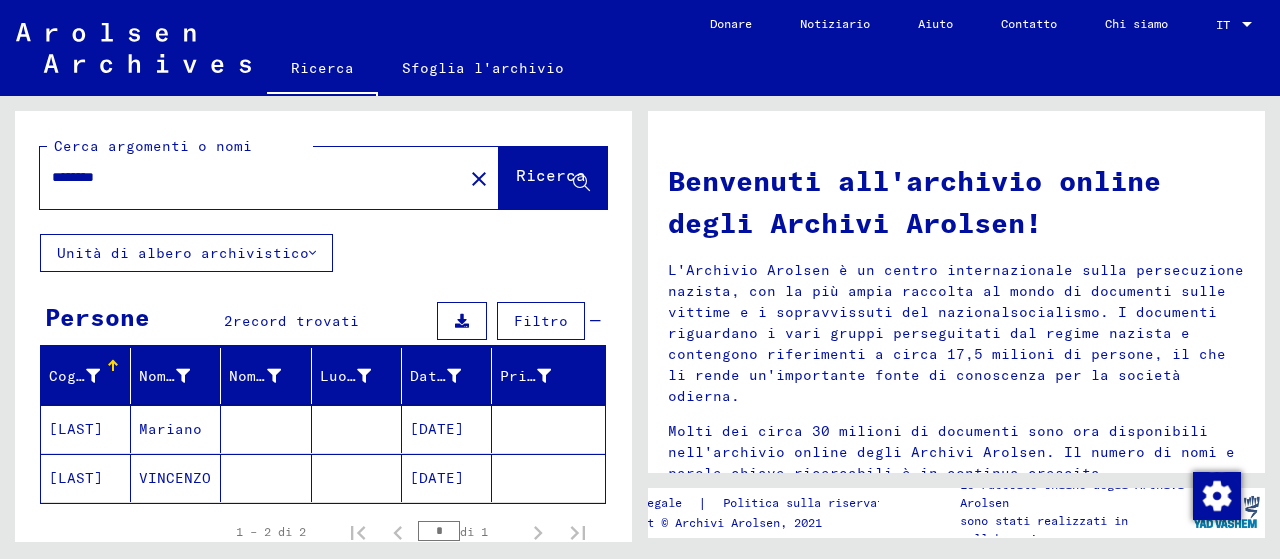 click on "********" at bounding box center [245, 177] 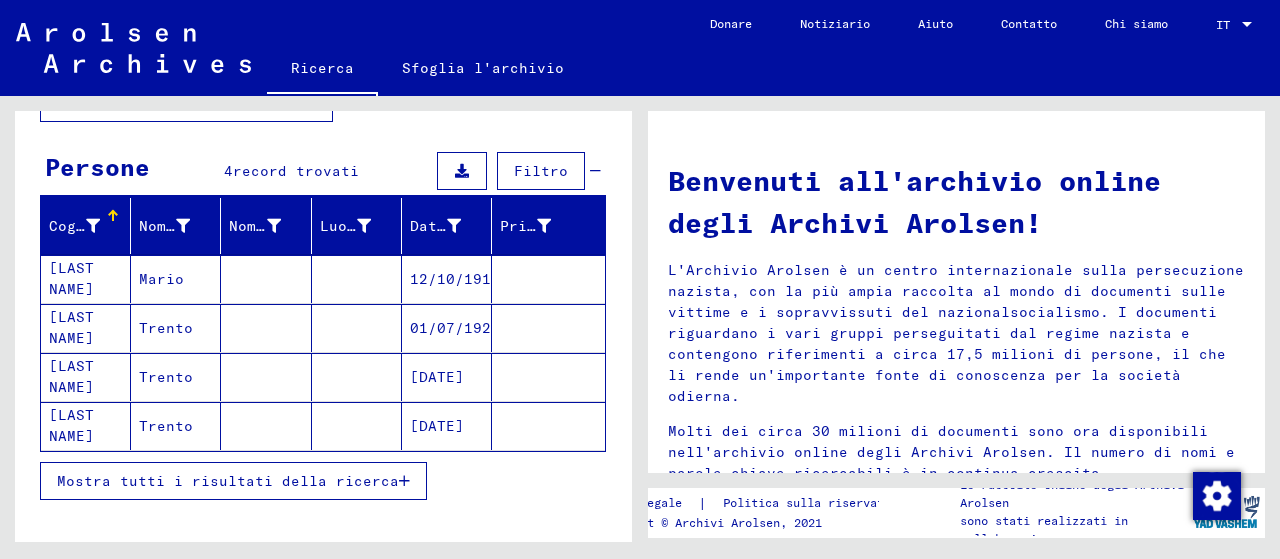 scroll, scrollTop: 0, scrollLeft: 0, axis: both 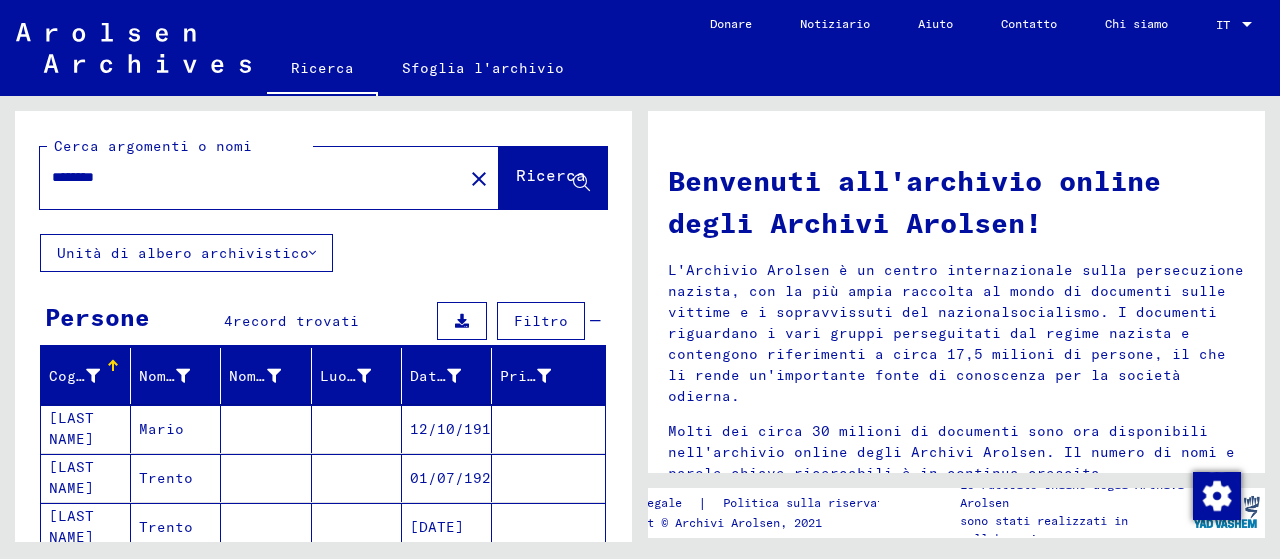 click on "********" at bounding box center (245, 177) 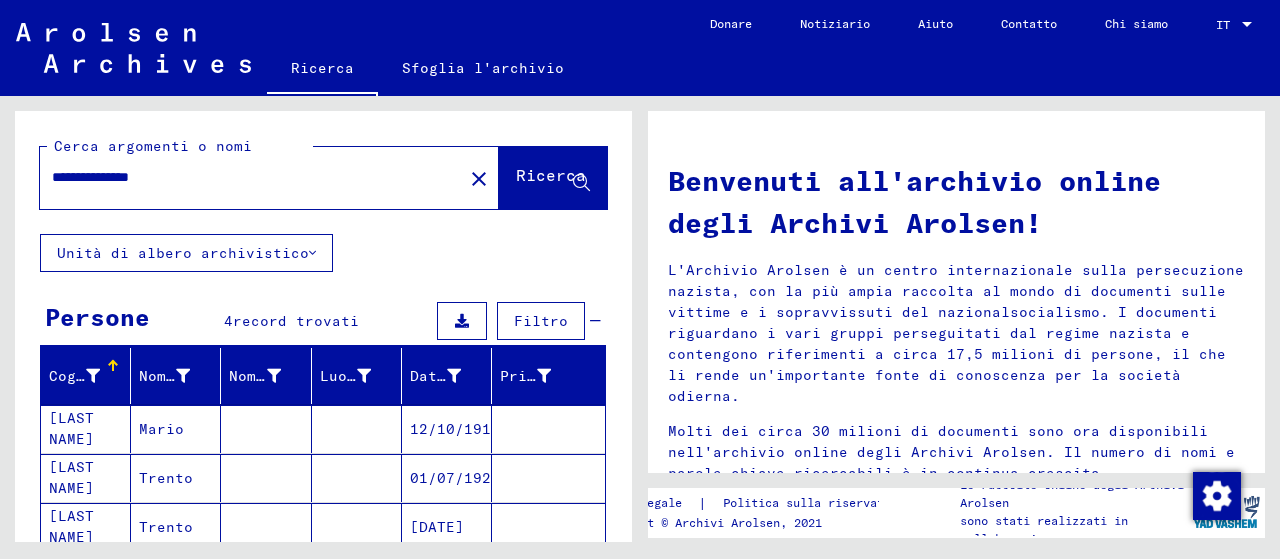 click on "**********" at bounding box center (245, 177) 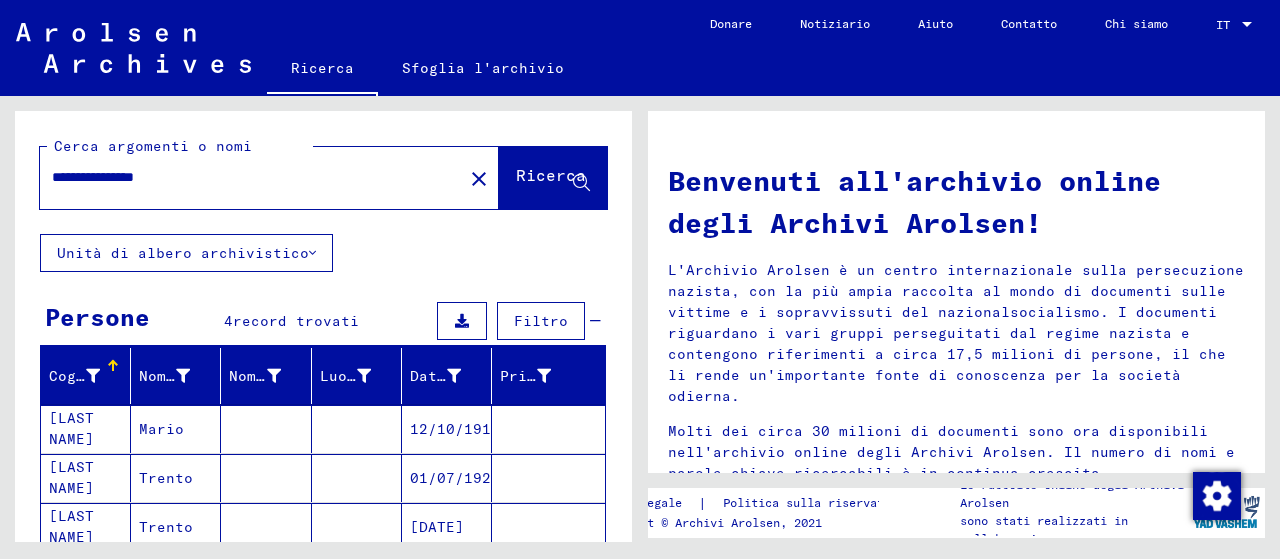 click on "Ricerca" 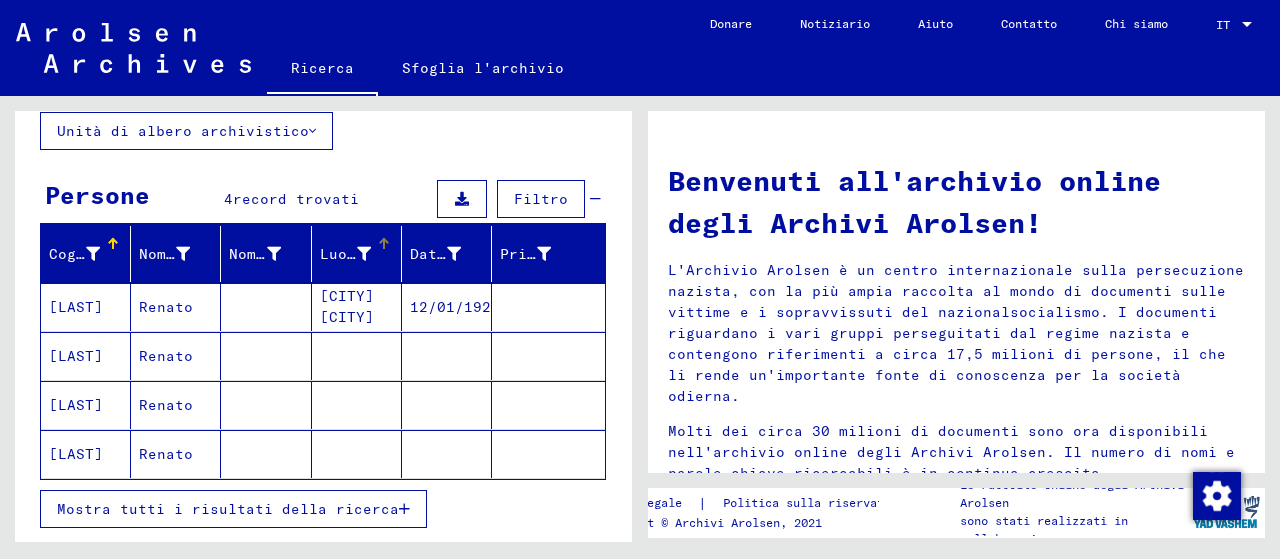 scroll, scrollTop: 163, scrollLeft: 0, axis: vertical 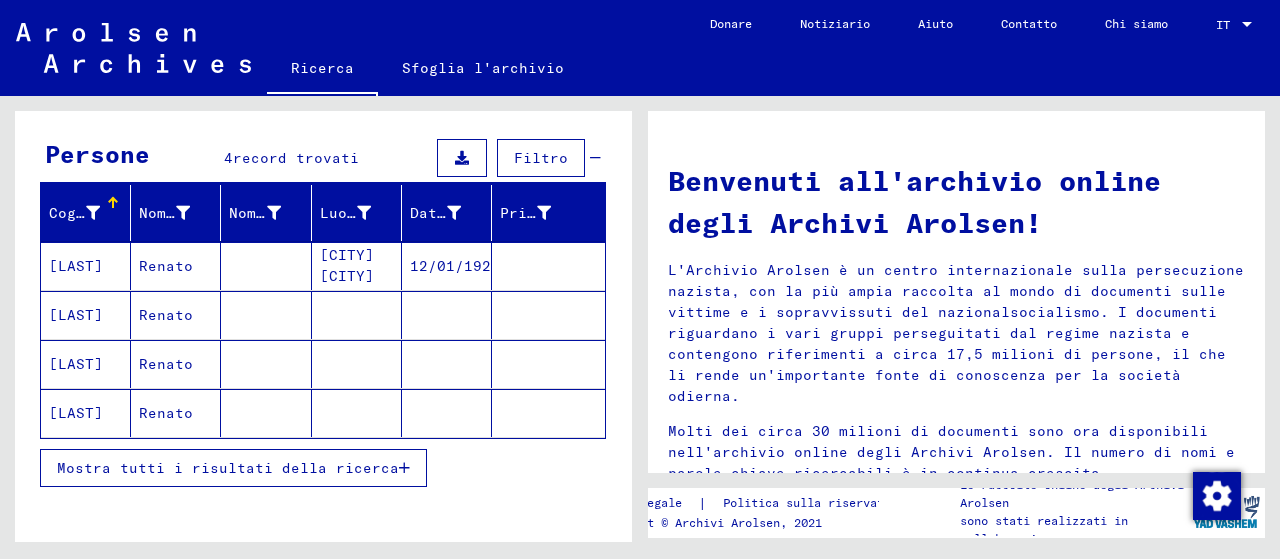 click on "Mostra tutti i risultati della ricerca" at bounding box center [228, 468] 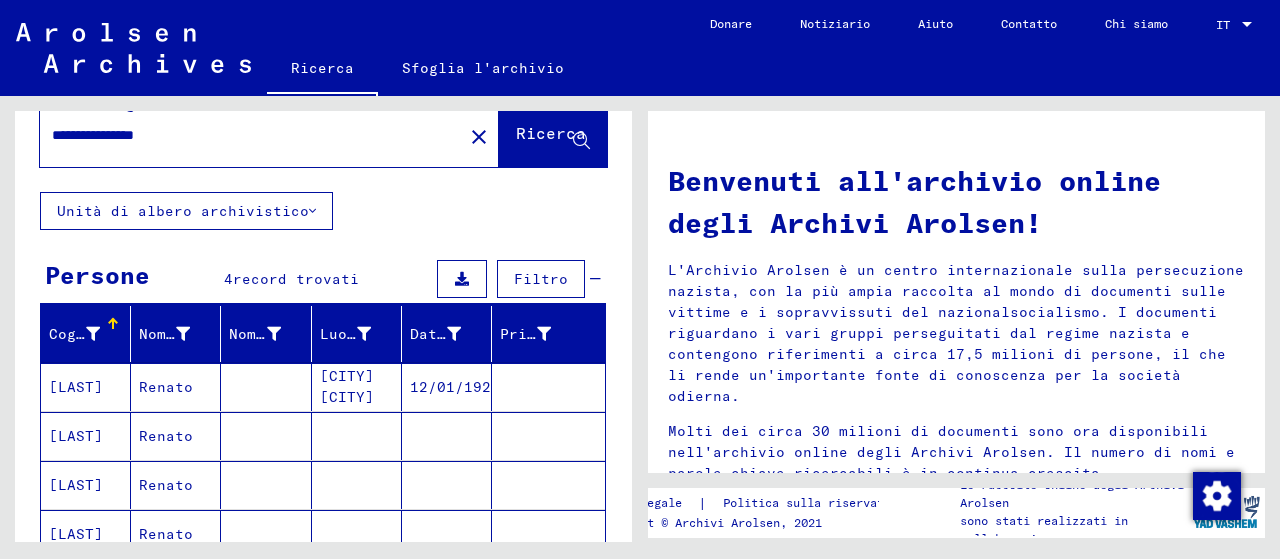 scroll, scrollTop: 11, scrollLeft: 0, axis: vertical 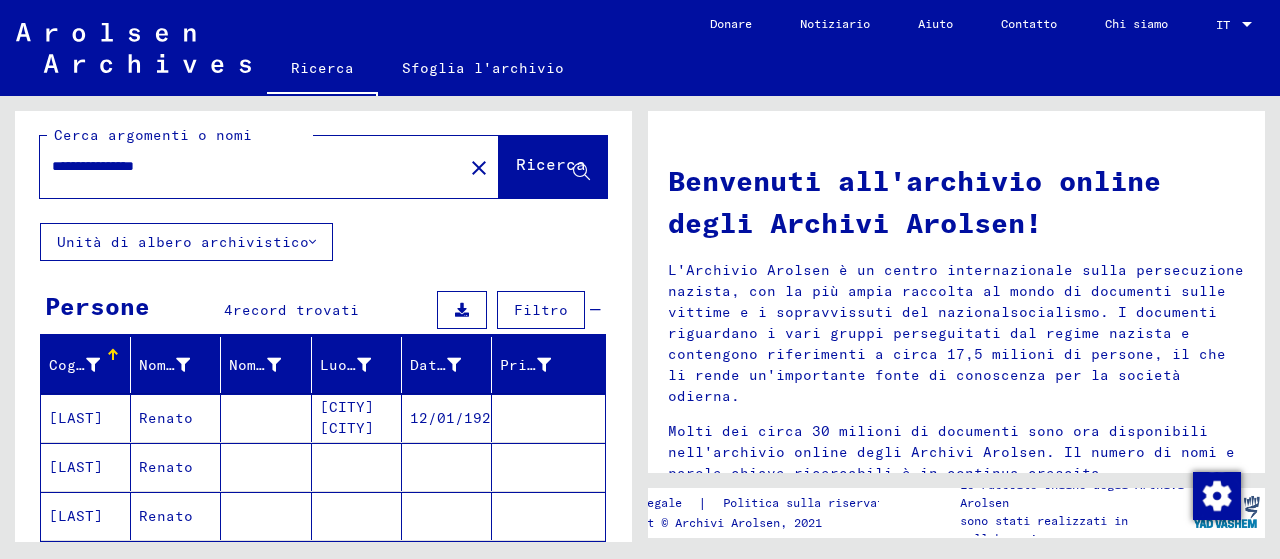 click on "**********" at bounding box center (245, 166) 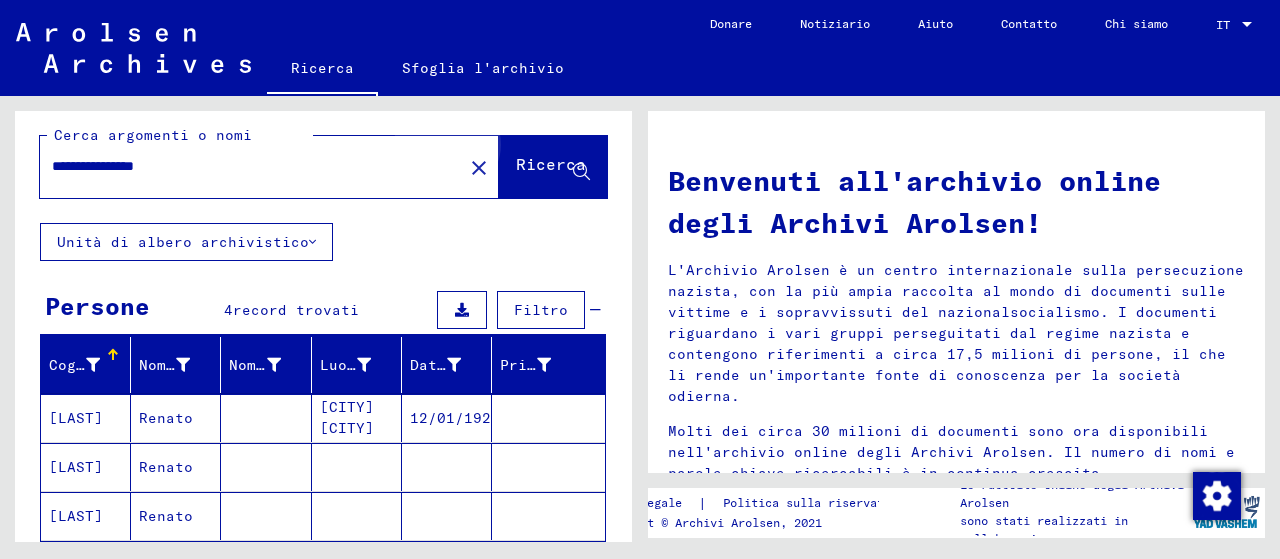 click on "Ricerca" 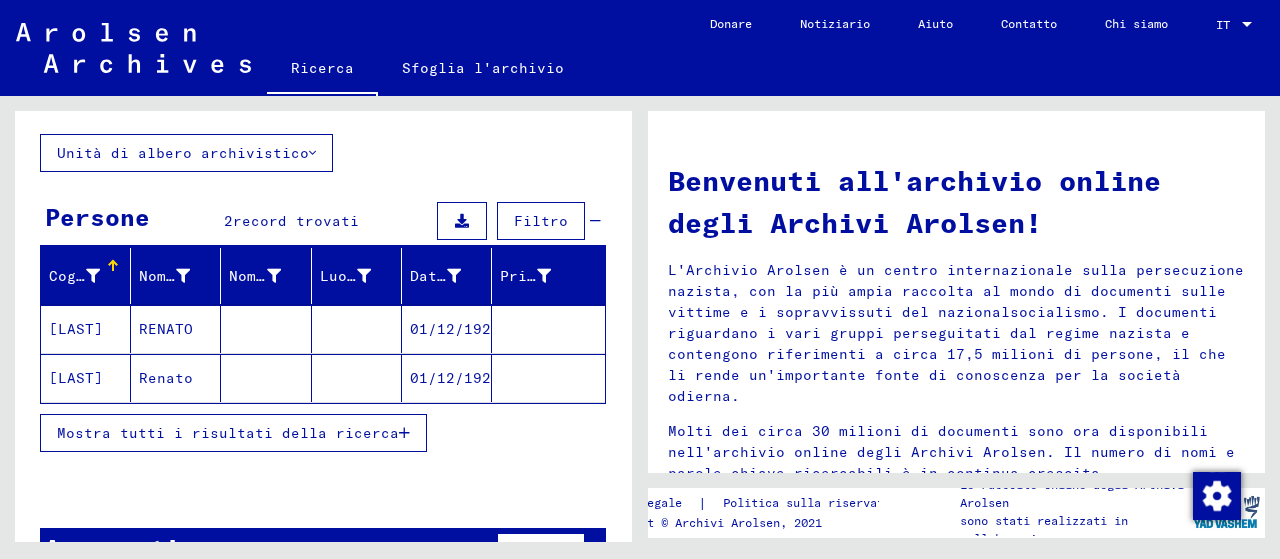 scroll, scrollTop: 102, scrollLeft: 0, axis: vertical 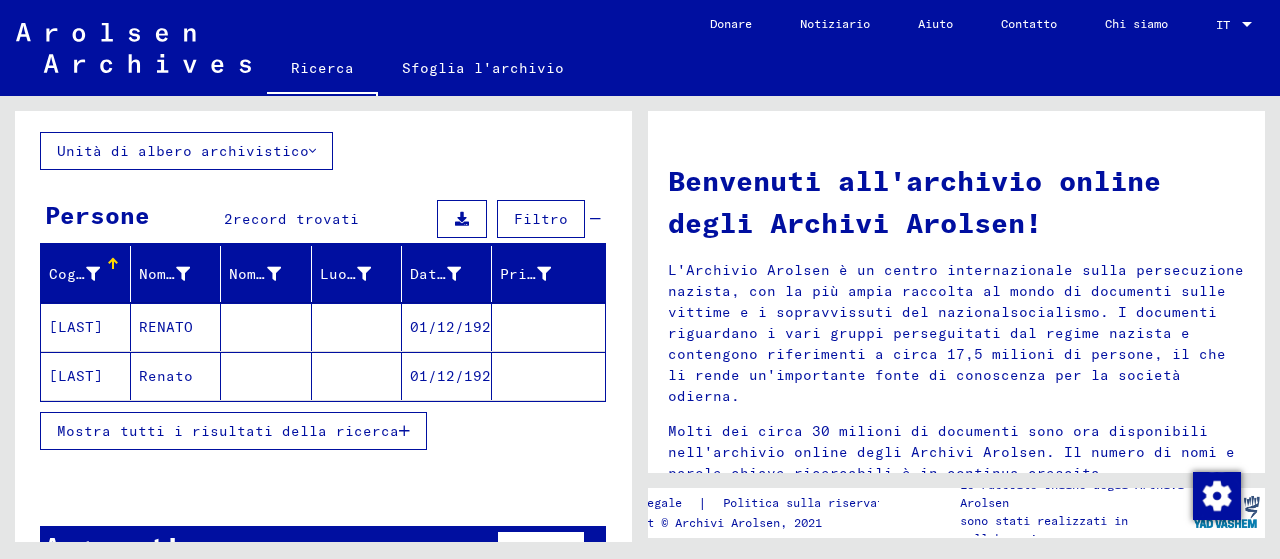 click on "Mostra tutti i risultati della ricerca" at bounding box center [233, 431] 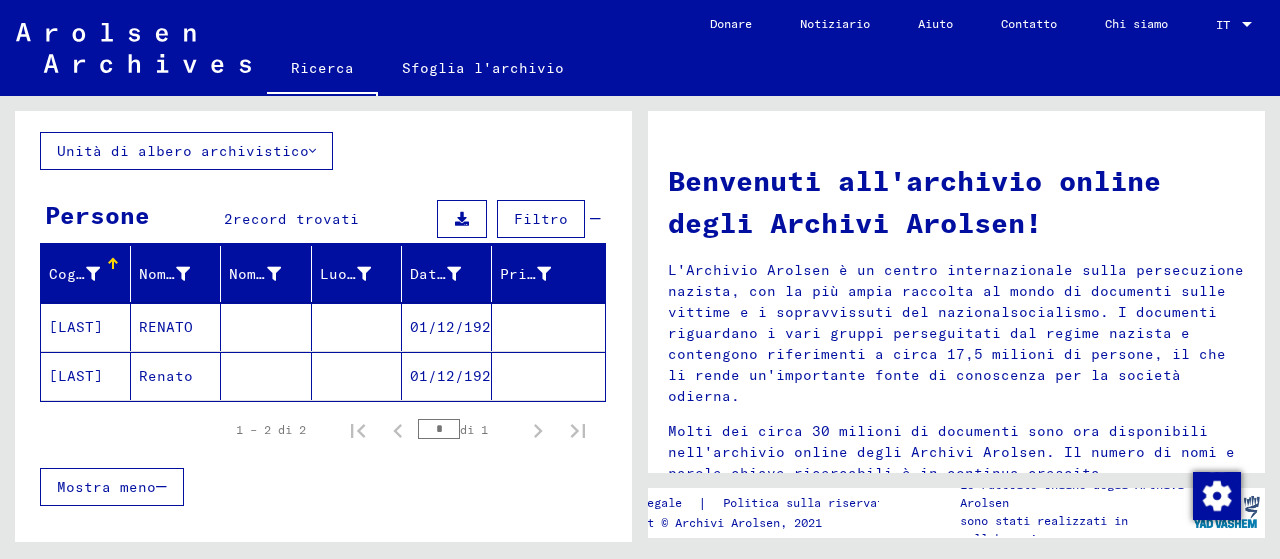 scroll, scrollTop: 0, scrollLeft: 0, axis: both 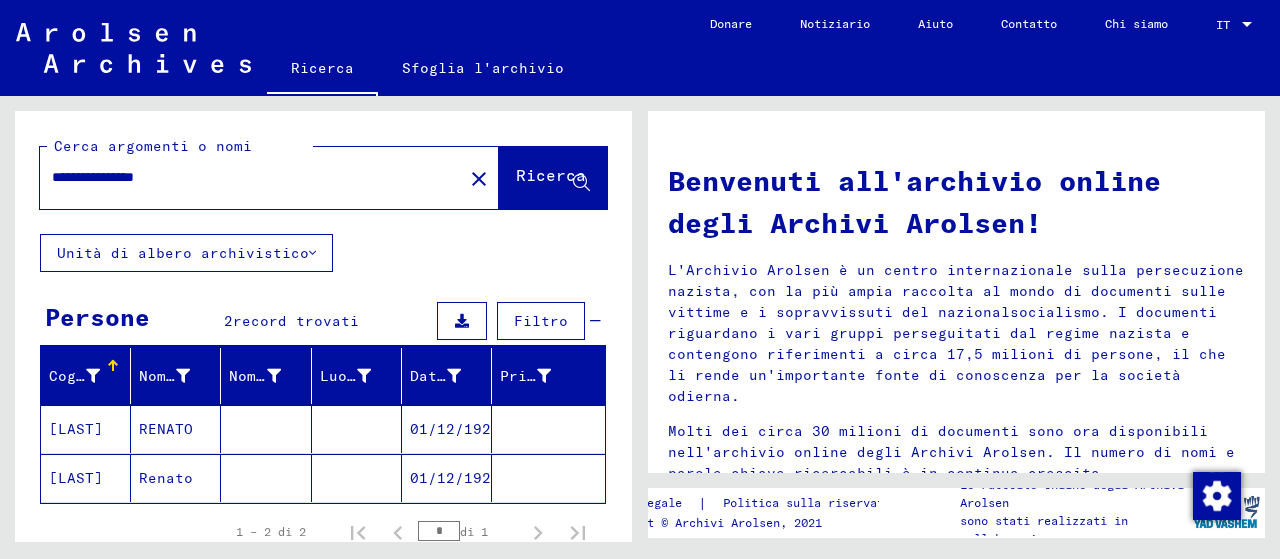 drag, startPoint x: 200, startPoint y: 181, endPoint x: 20, endPoint y: 181, distance: 180 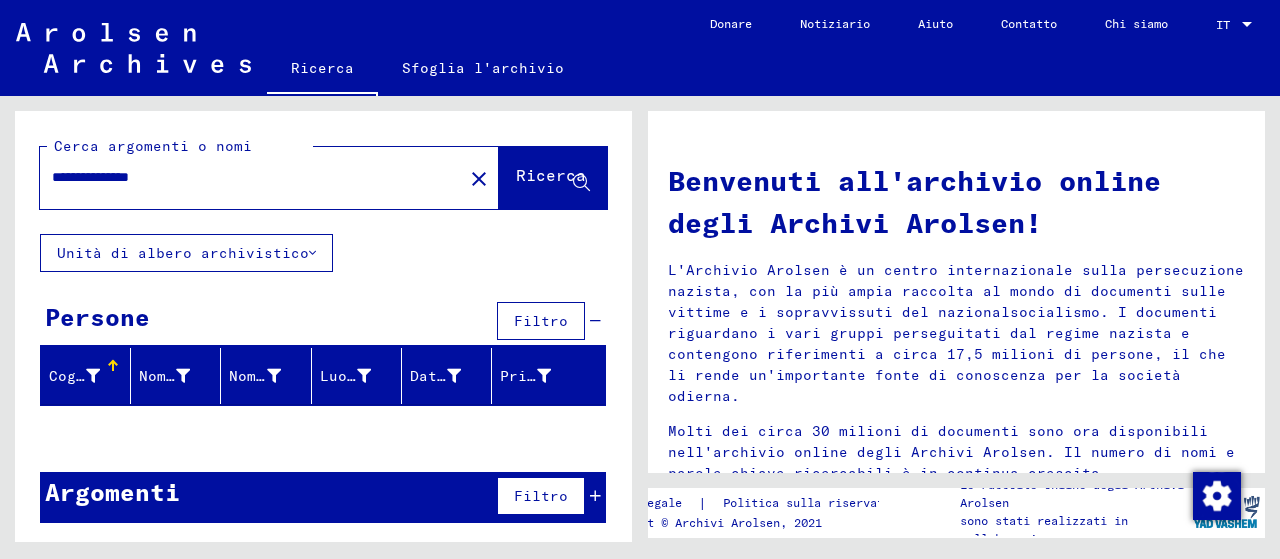 click on "**********" at bounding box center [245, 177] 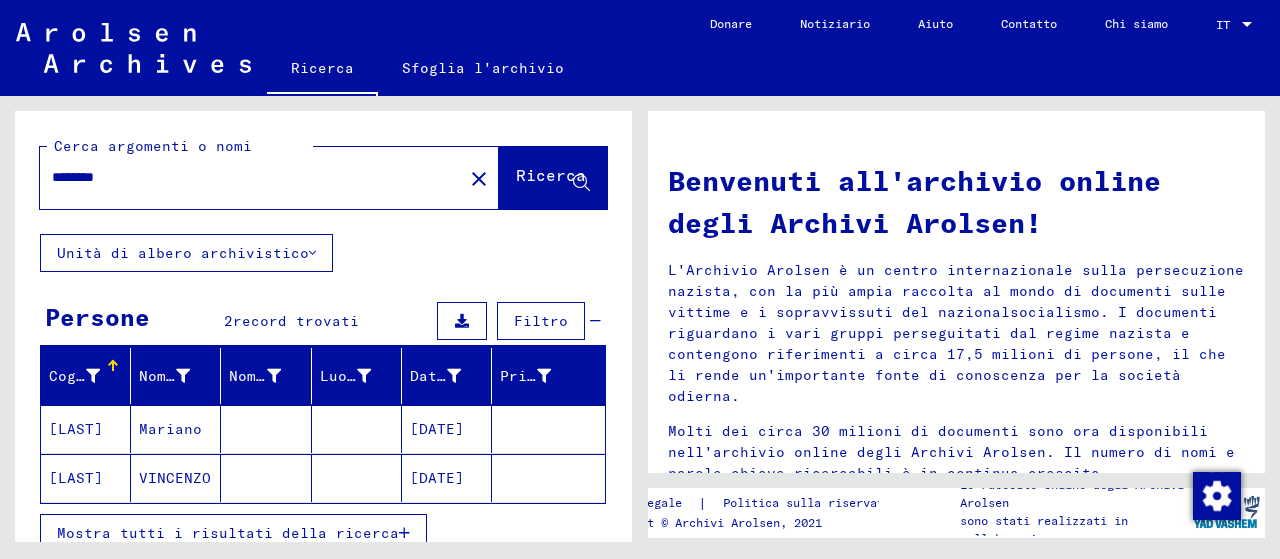 click on "********" at bounding box center (245, 177) 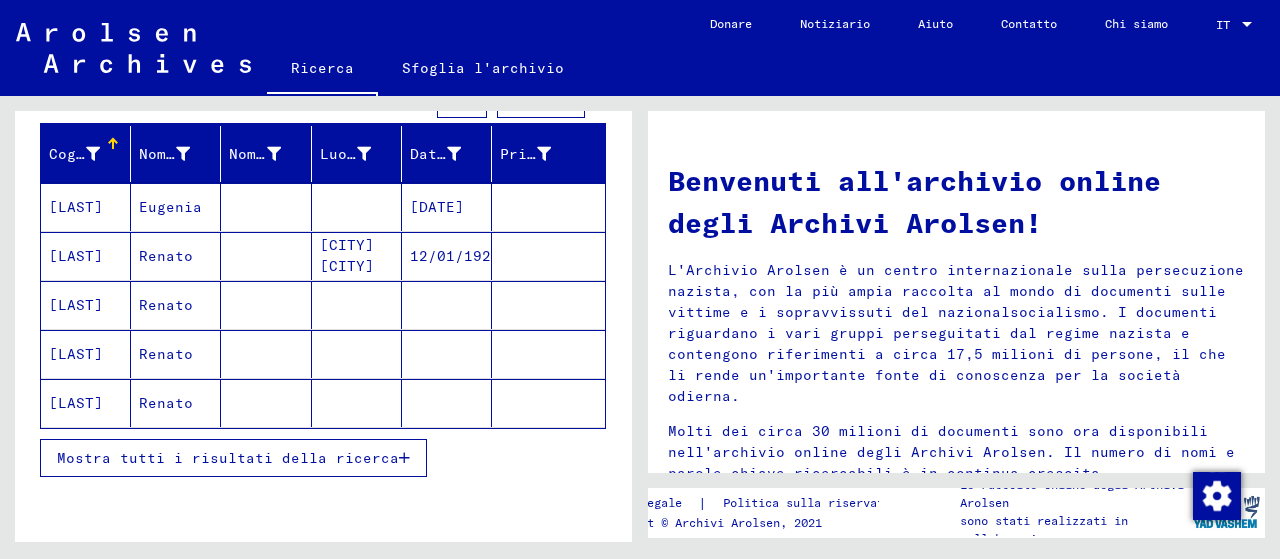scroll, scrollTop: 223, scrollLeft: 0, axis: vertical 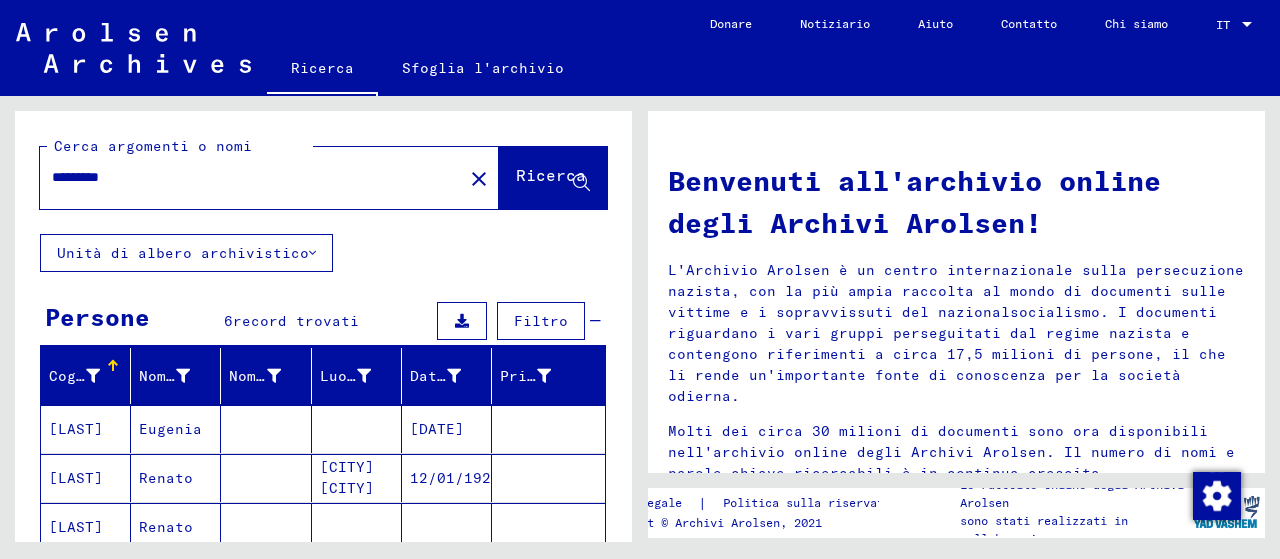 drag, startPoint x: 184, startPoint y: 179, endPoint x: 0, endPoint y: 187, distance: 184.17383 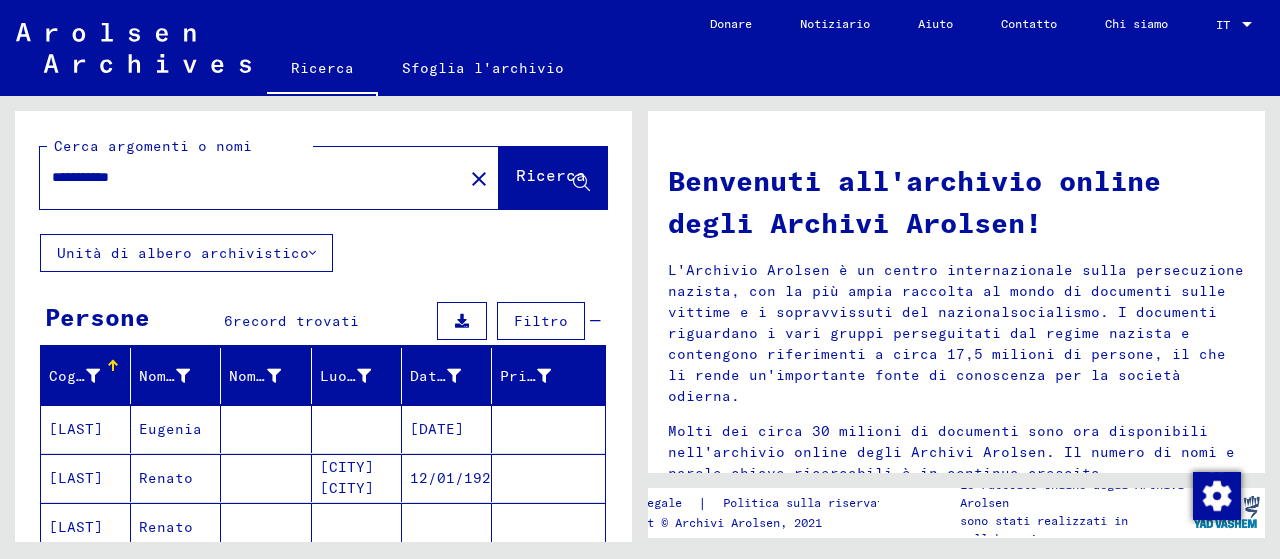 type on "**********" 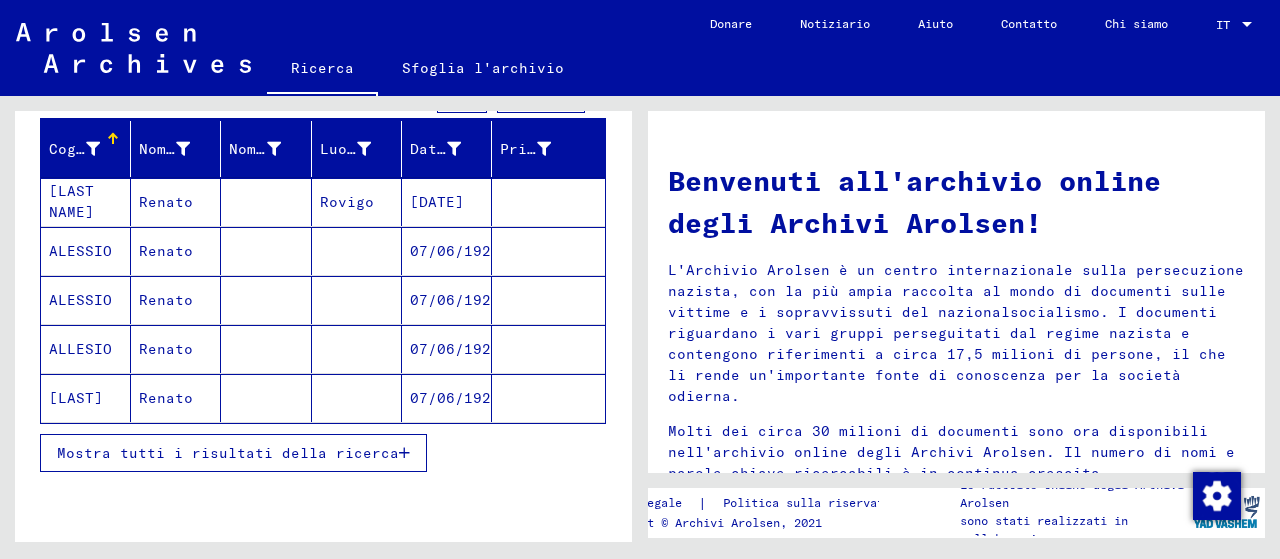 scroll, scrollTop: 232, scrollLeft: 0, axis: vertical 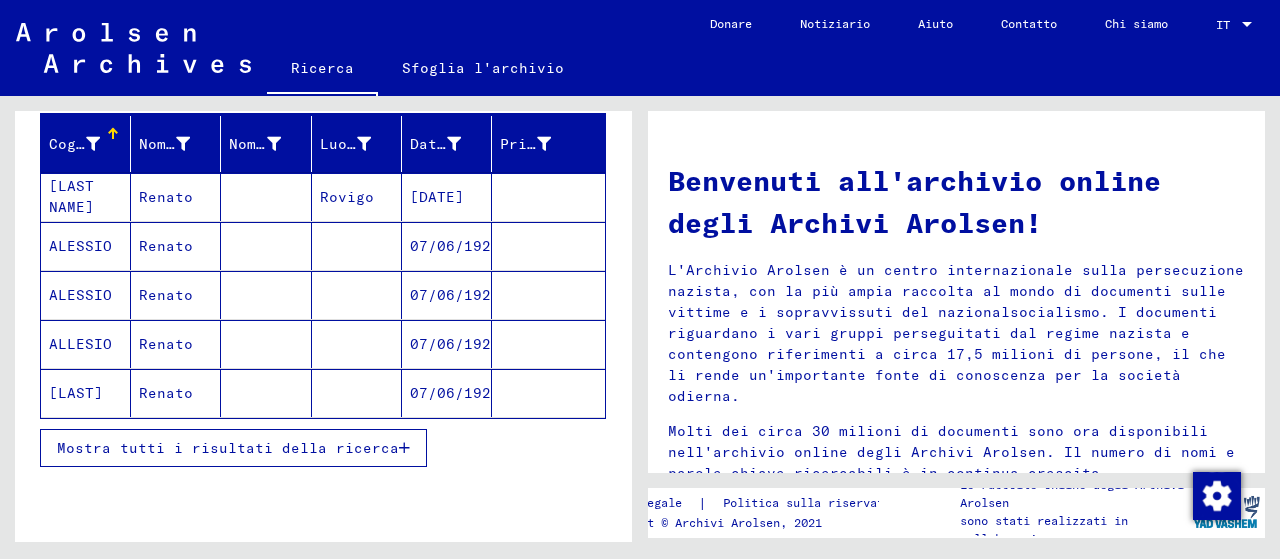 drag, startPoint x: 108, startPoint y: 393, endPoint x: 158, endPoint y: 449, distance: 75.073296 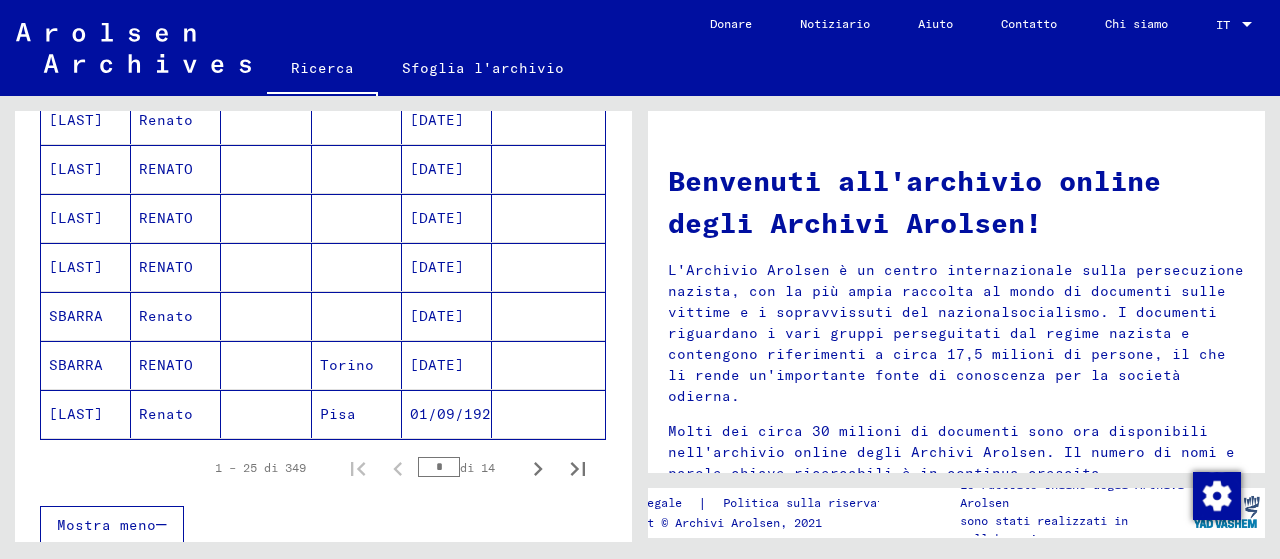 scroll, scrollTop: 1197, scrollLeft: 0, axis: vertical 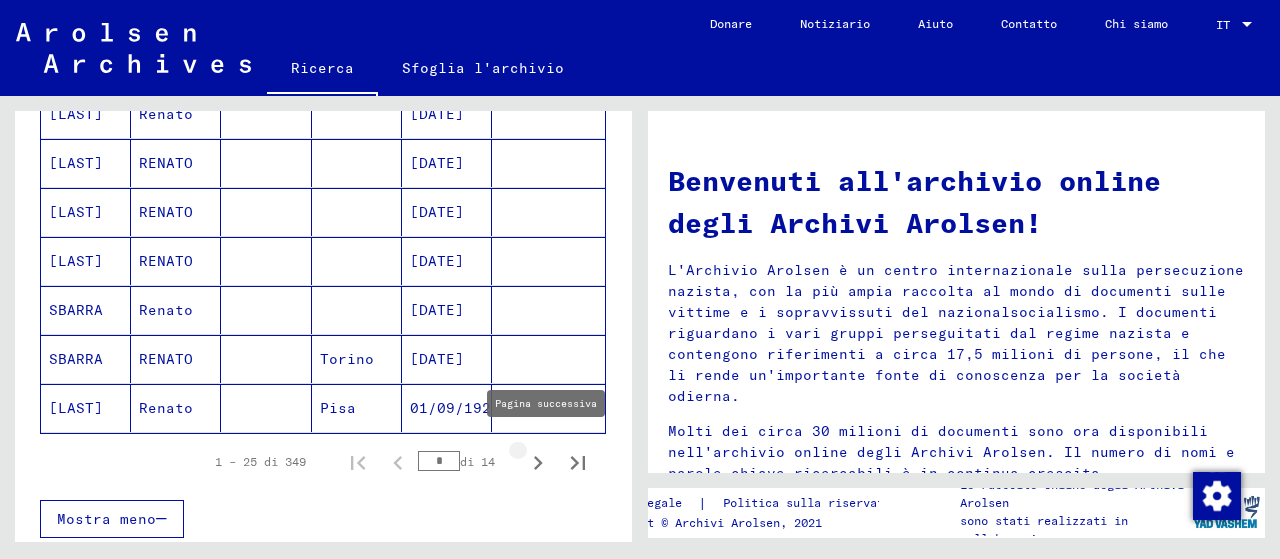 click 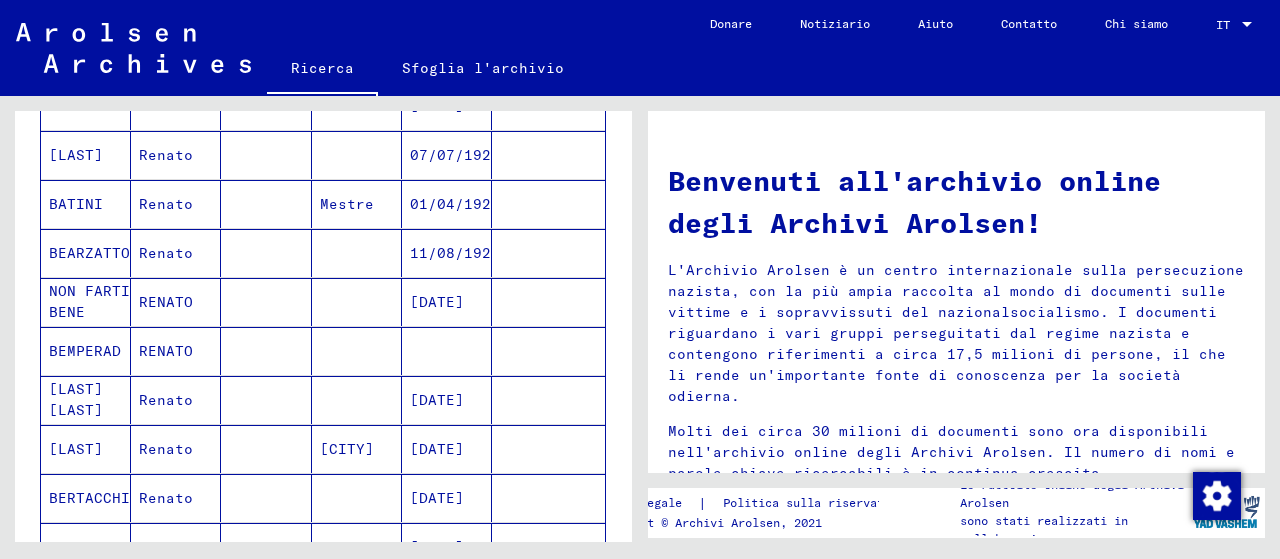 scroll, scrollTop: 322, scrollLeft: 0, axis: vertical 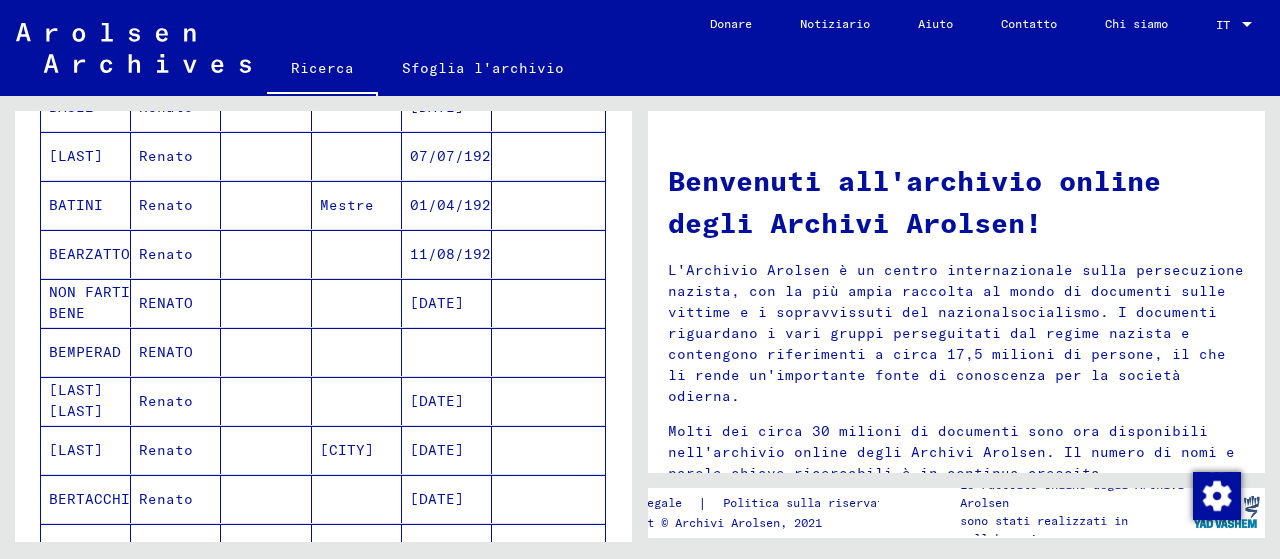 click on "[DATE]" 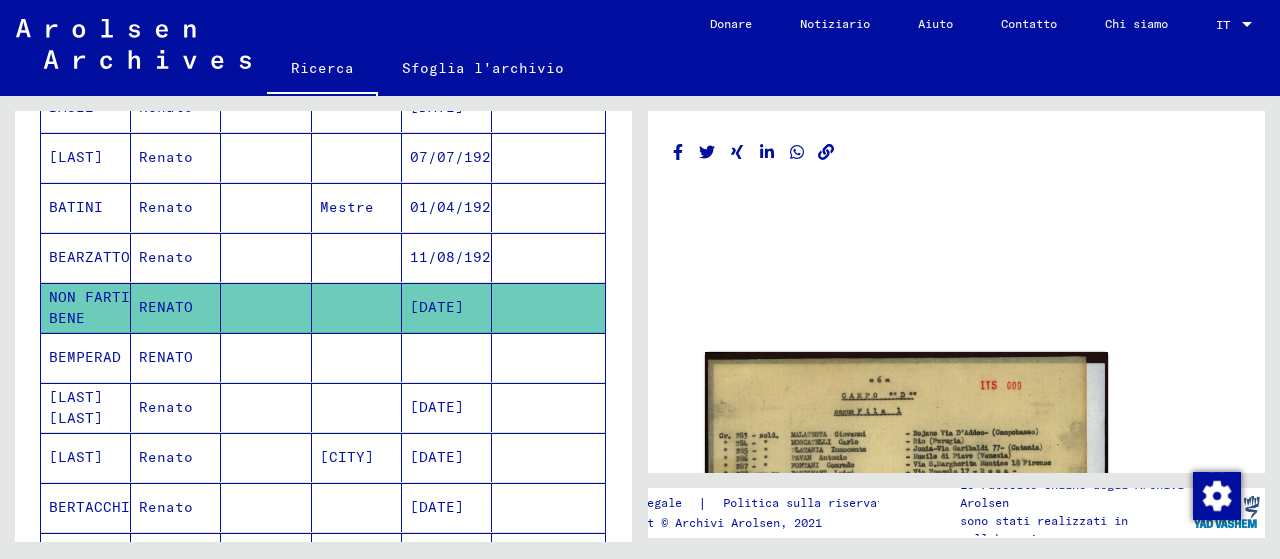 scroll, scrollTop: 322, scrollLeft: 0, axis: vertical 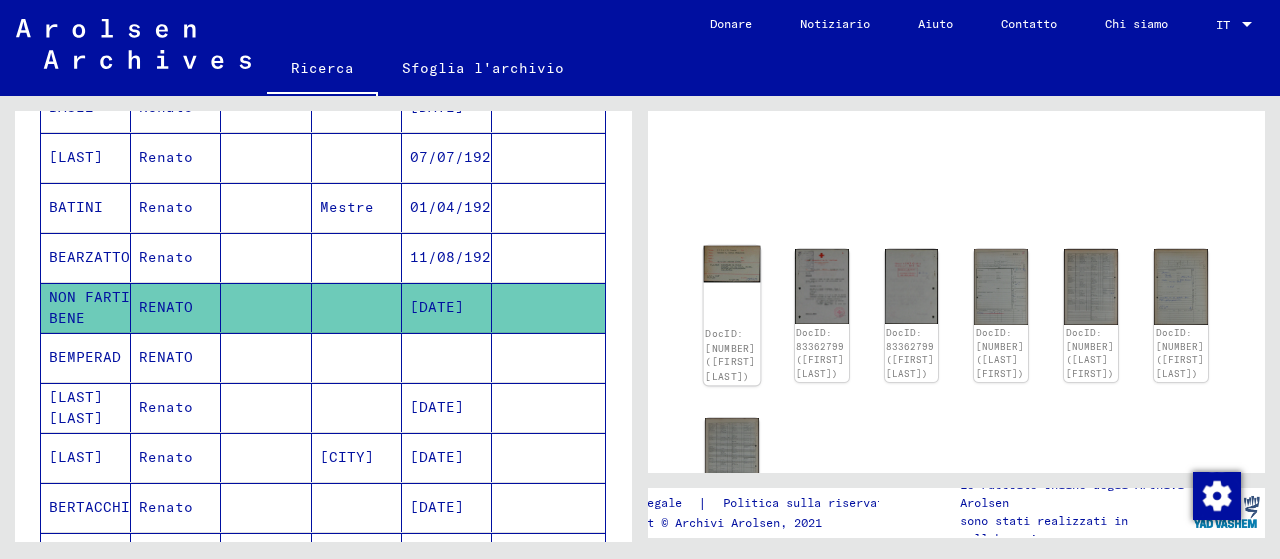click 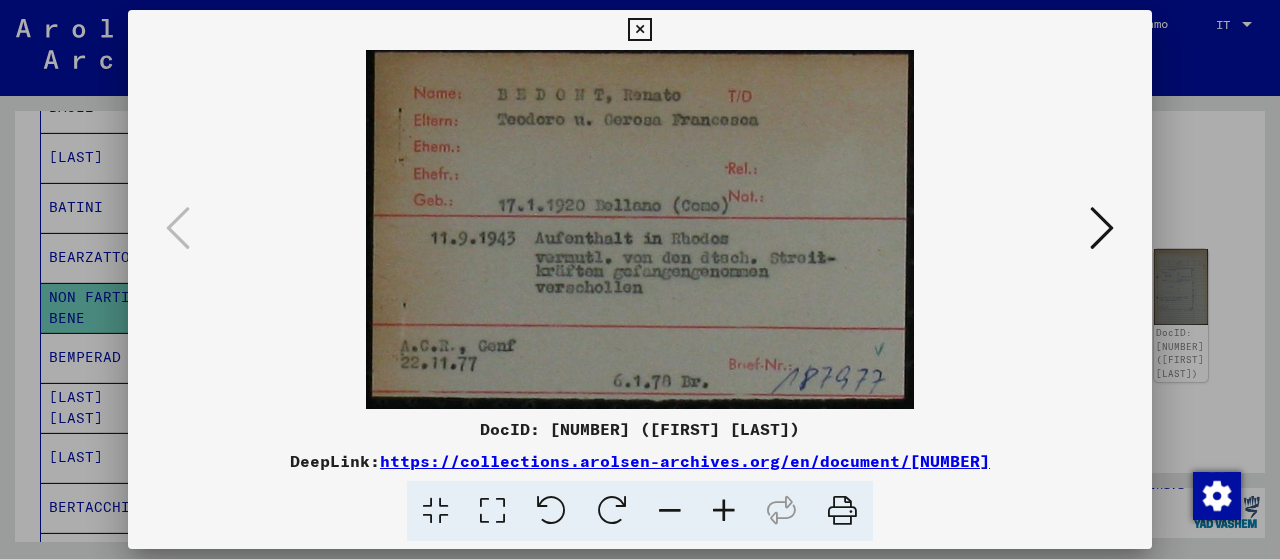 click at bounding box center [1102, 229] 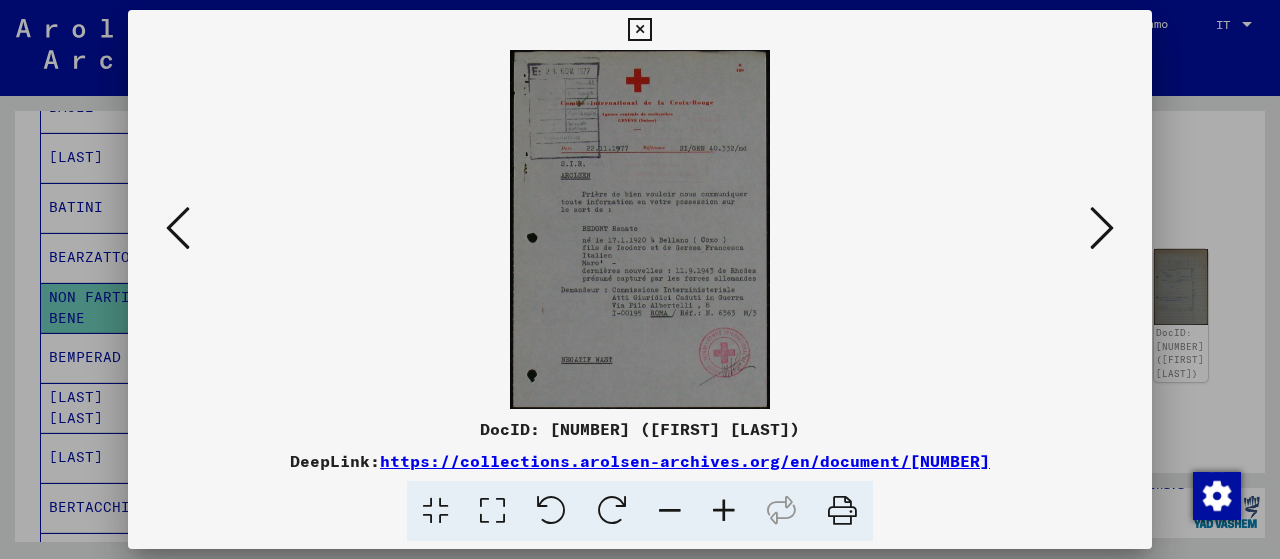 click at bounding box center [639, 30] 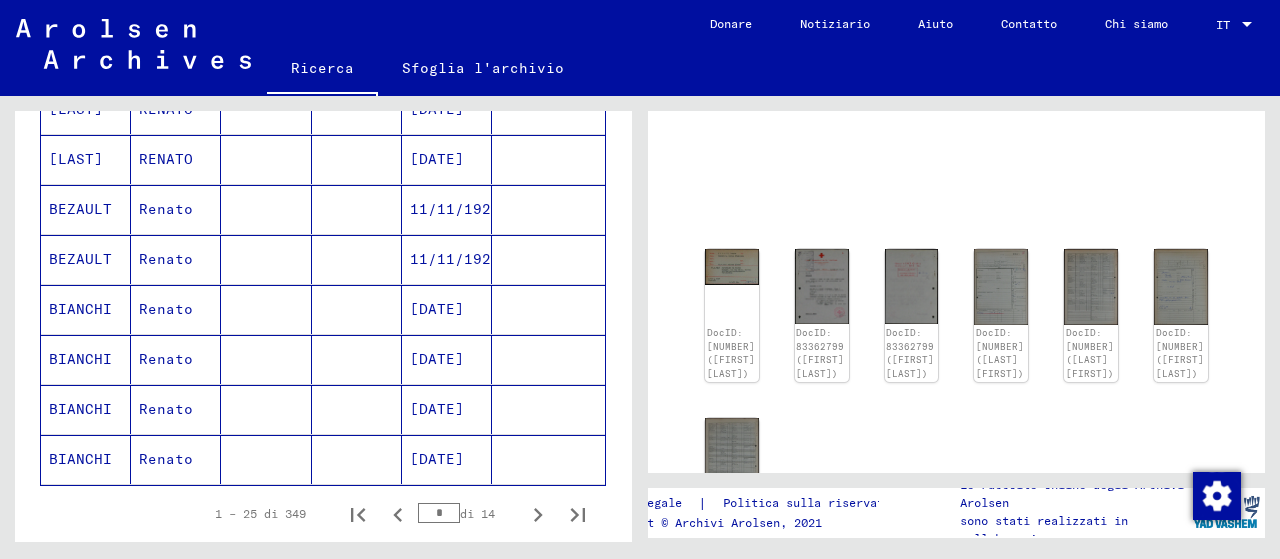scroll, scrollTop: 1220, scrollLeft: 0, axis: vertical 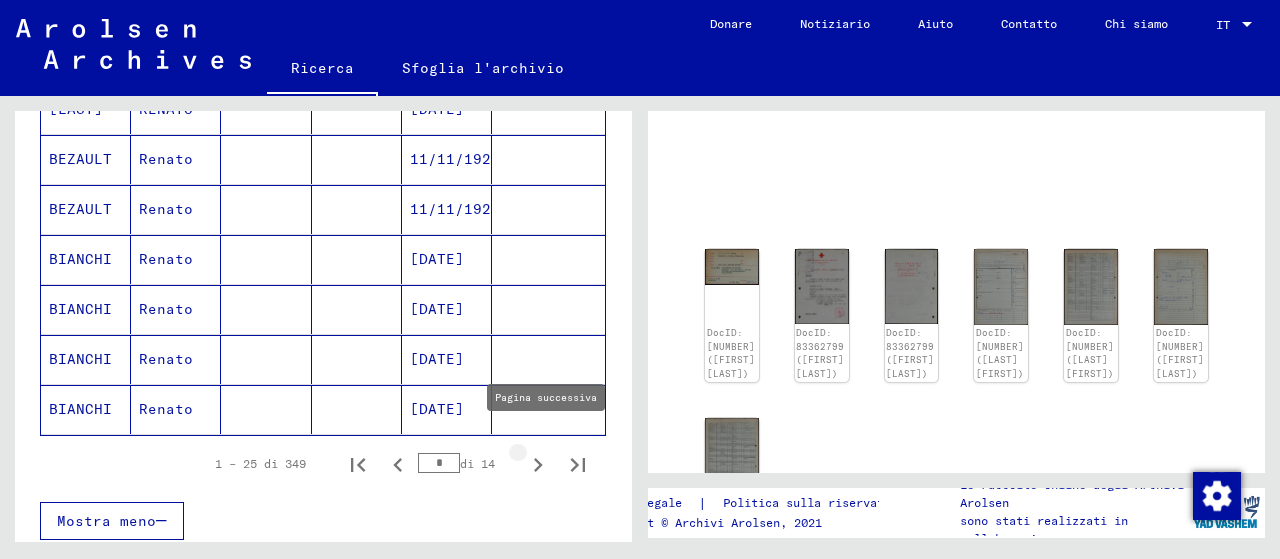 click 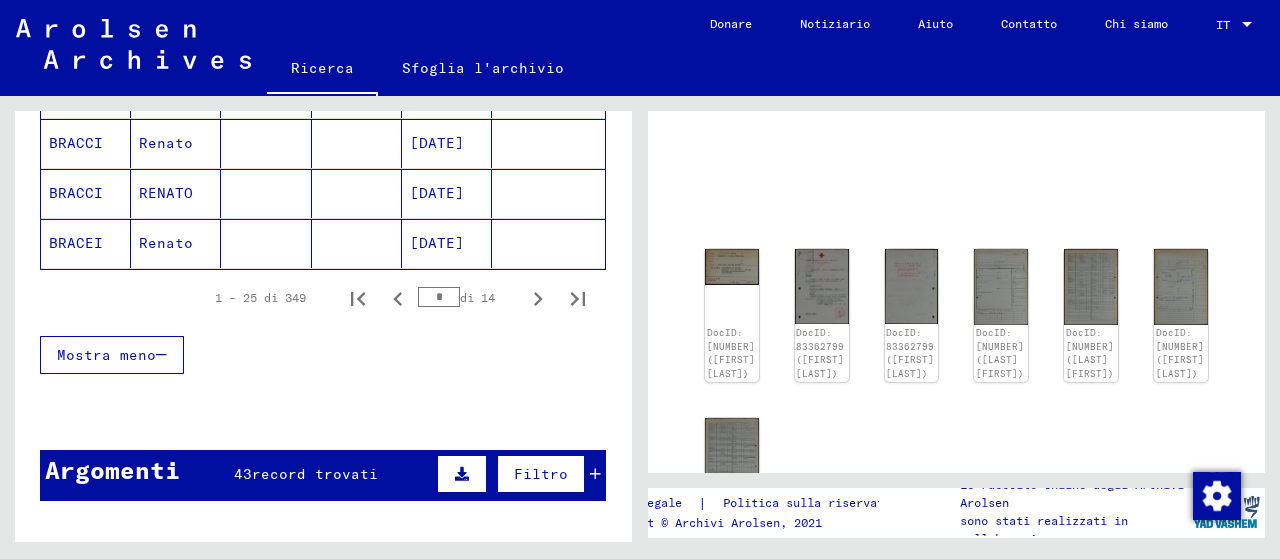 scroll, scrollTop: 1418, scrollLeft: 0, axis: vertical 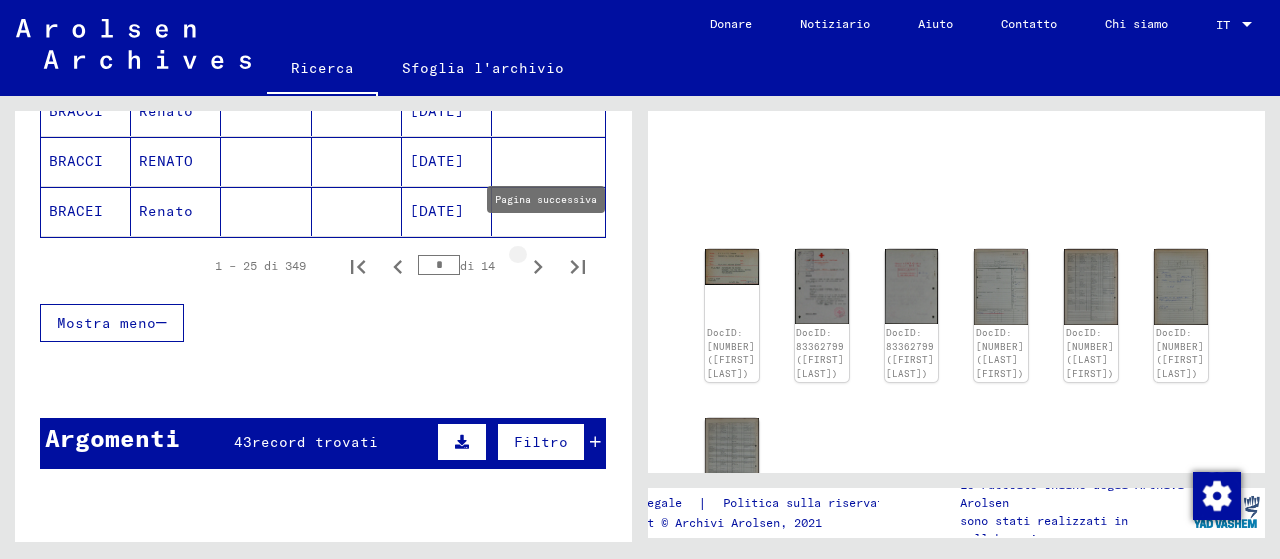 click 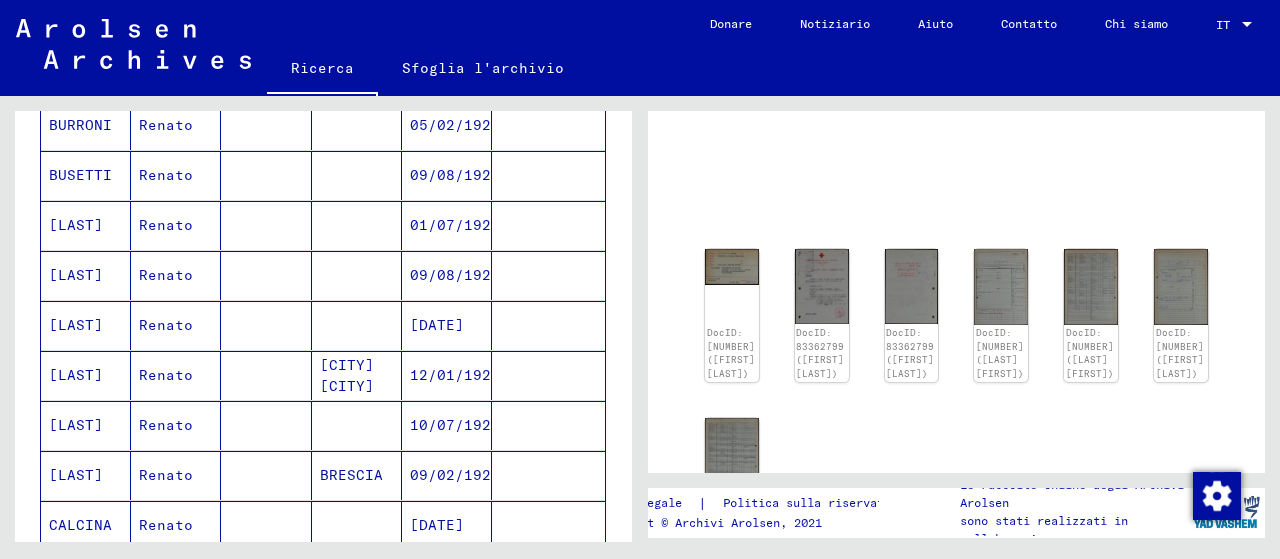 scroll, scrollTop: 806, scrollLeft: 0, axis: vertical 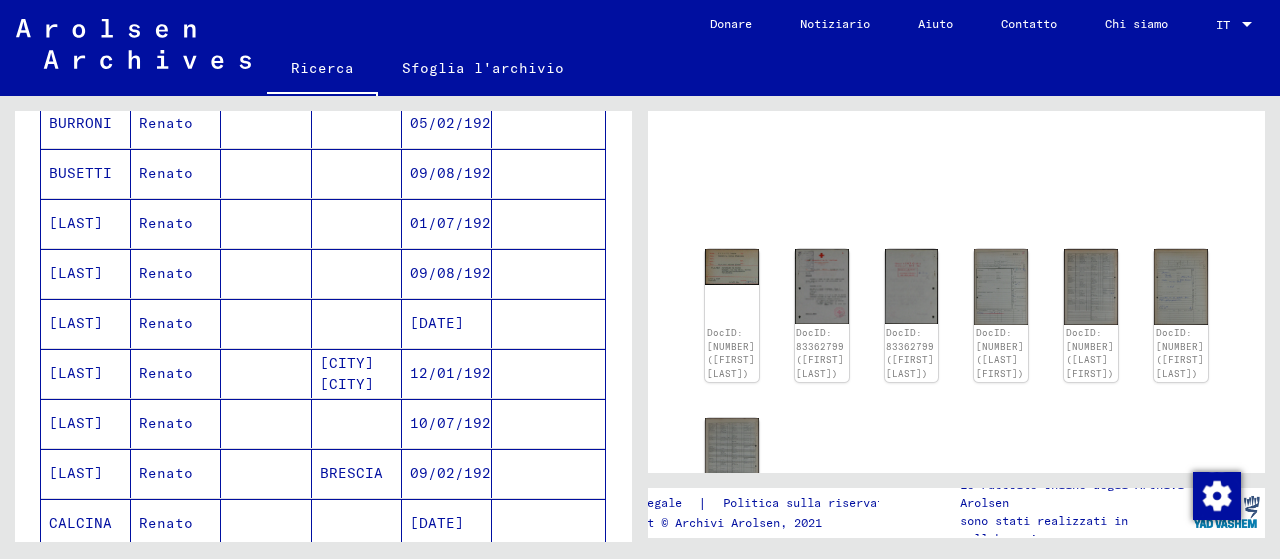 click on "12/01/1920" at bounding box center (455, 423) 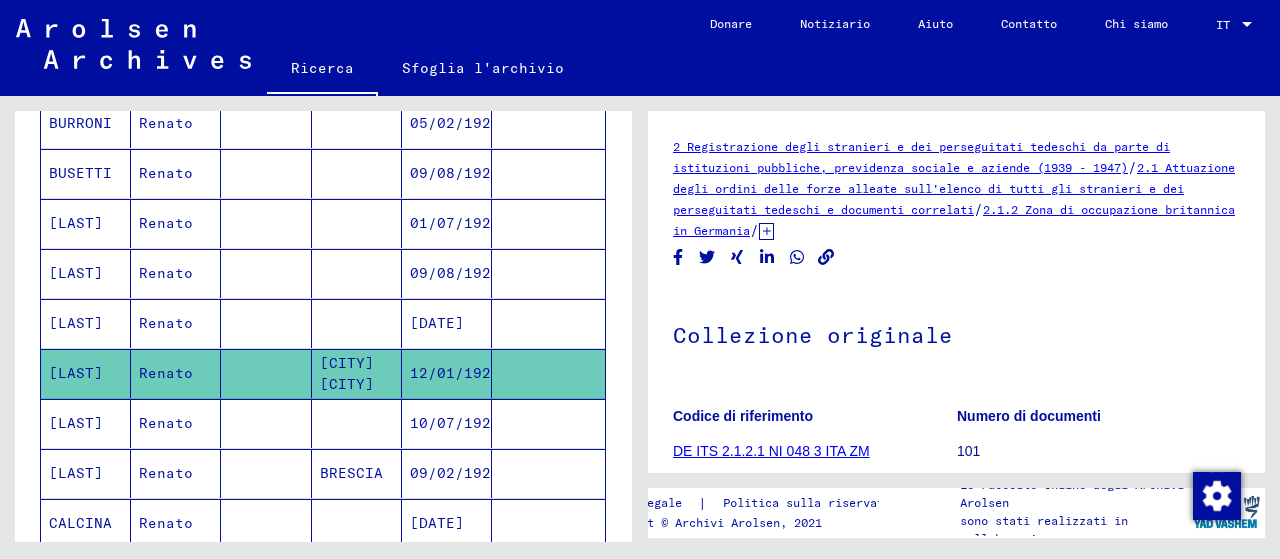scroll, scrollTop: 0, scrollLeft: 0, axis: both 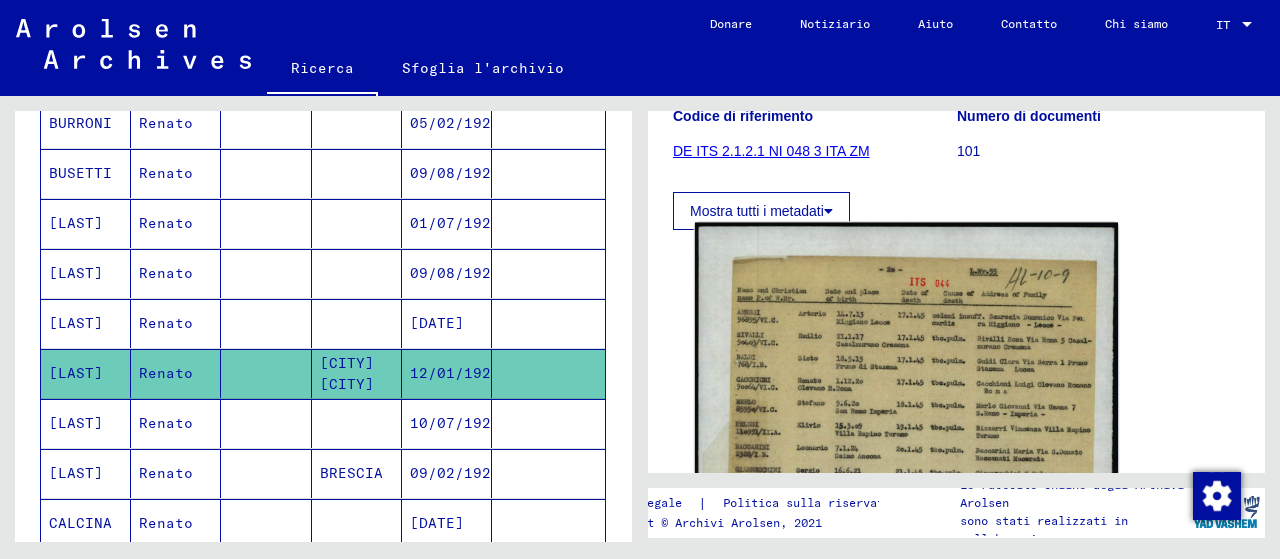 click 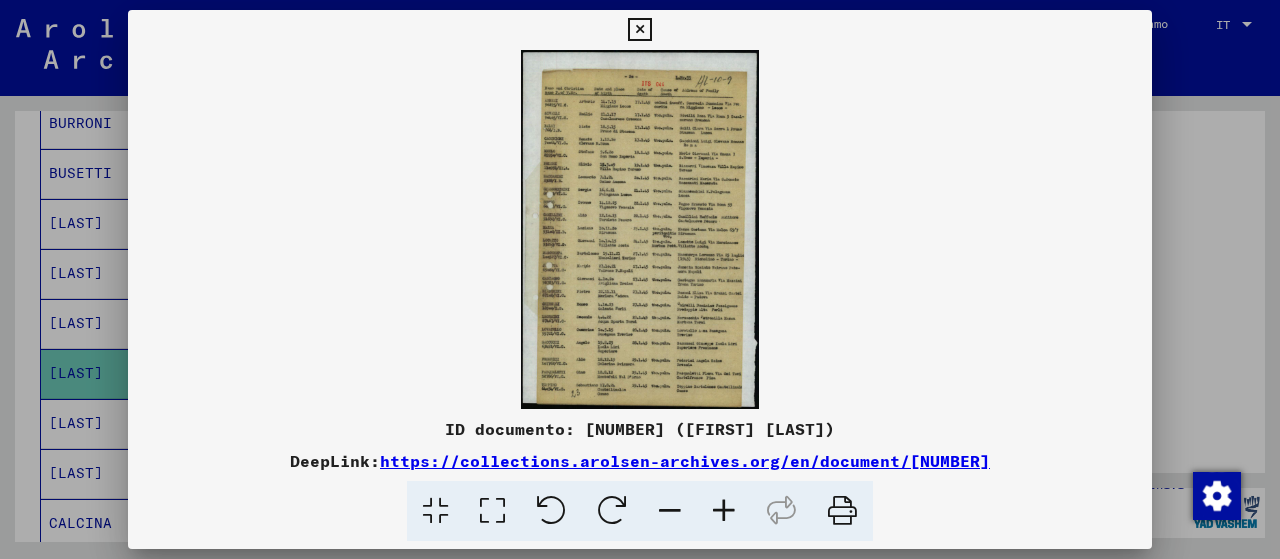 scroll, scrollTop: 0, scrollLeft: 0, axis: both 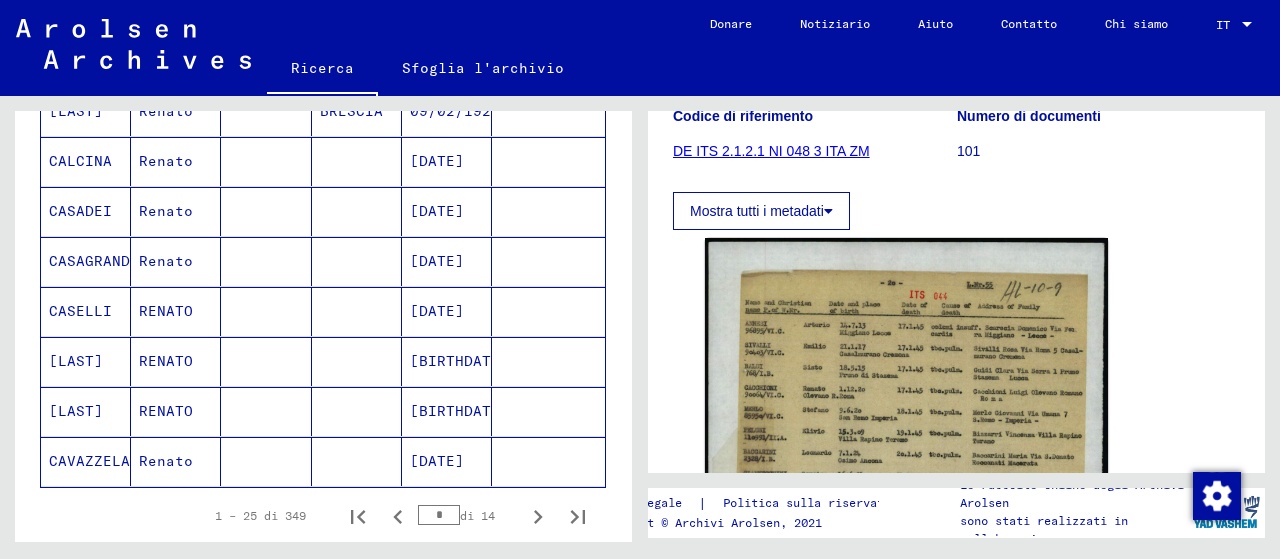 click on "[BIRTHDATE]" at bounding box center [459, 411] 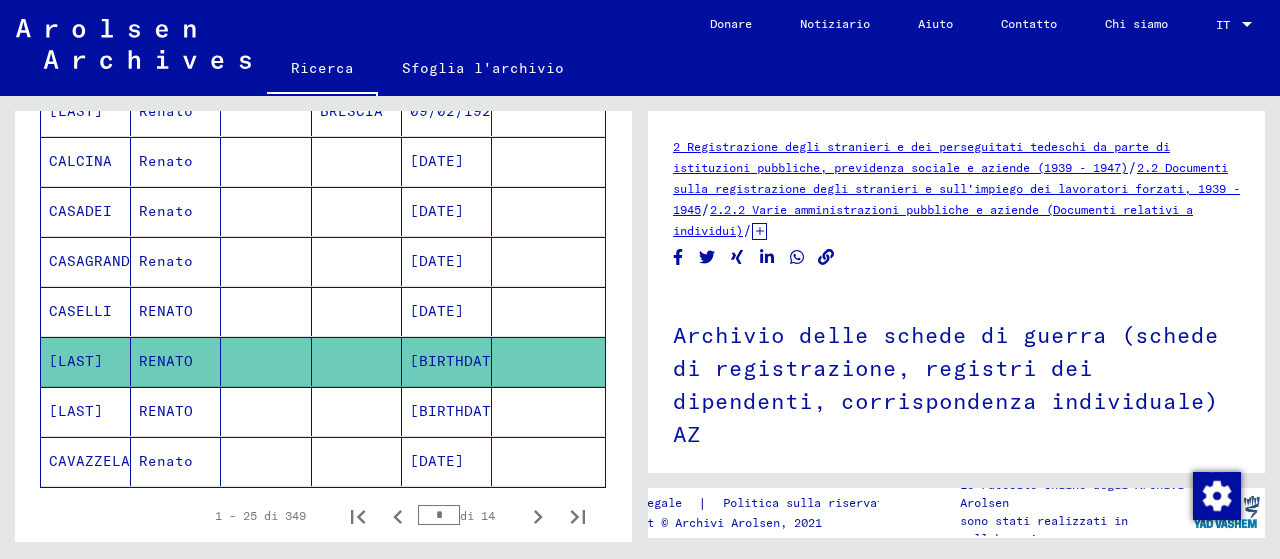 scroll, scrollTop: 152, scrollLeft: 0, axis: vertical 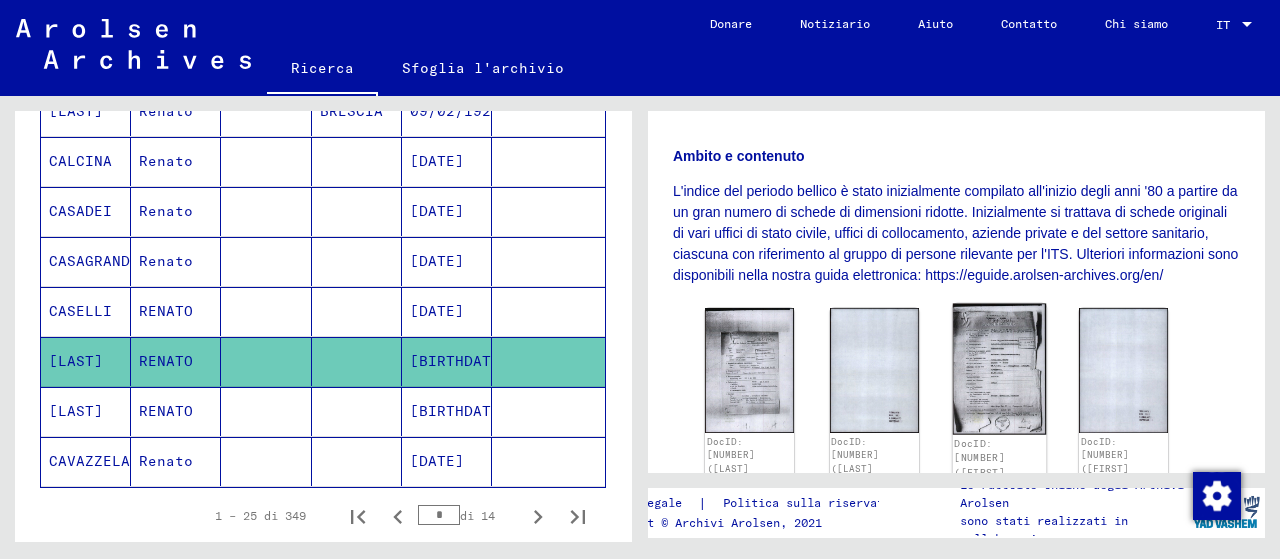 click 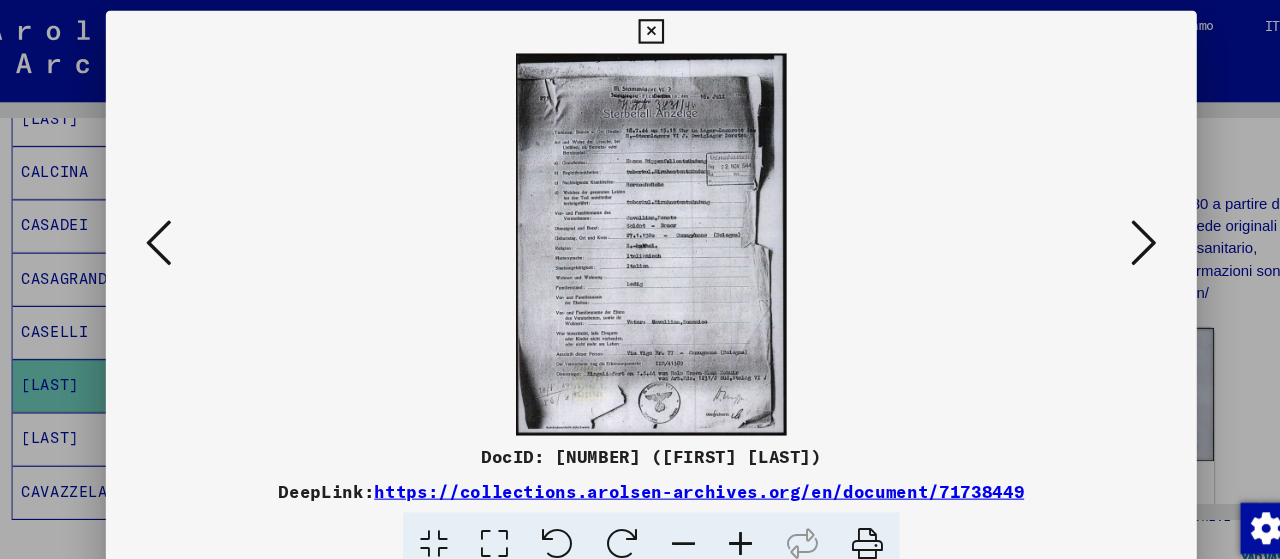 click at bounding box center (639, 30) 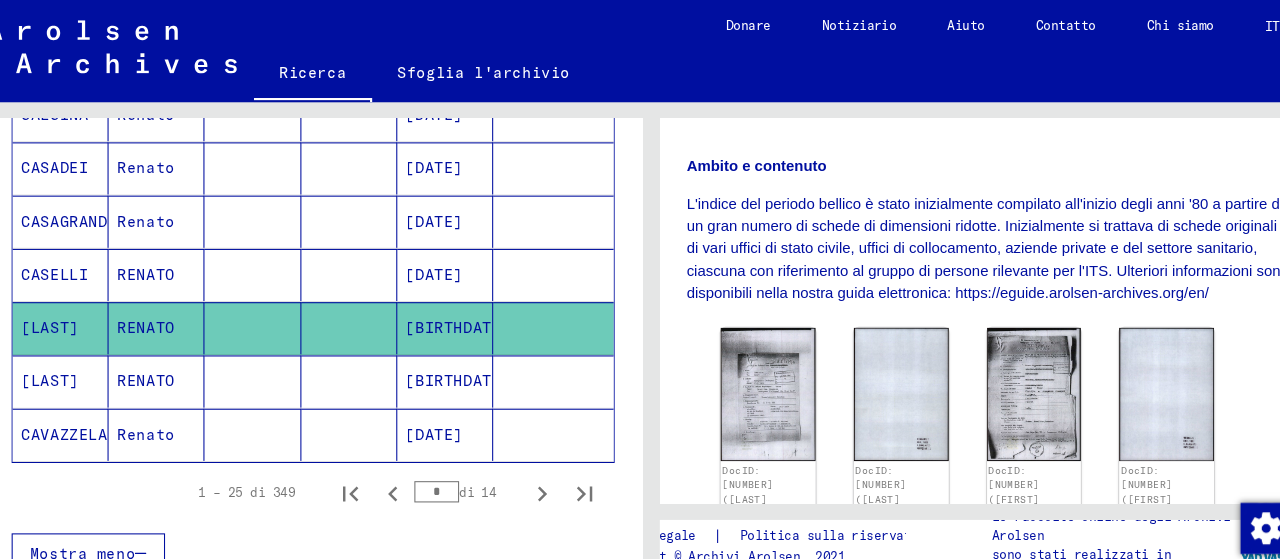 scroll, scrollTop: 1228, scrollLeft: 0, axis: vertical 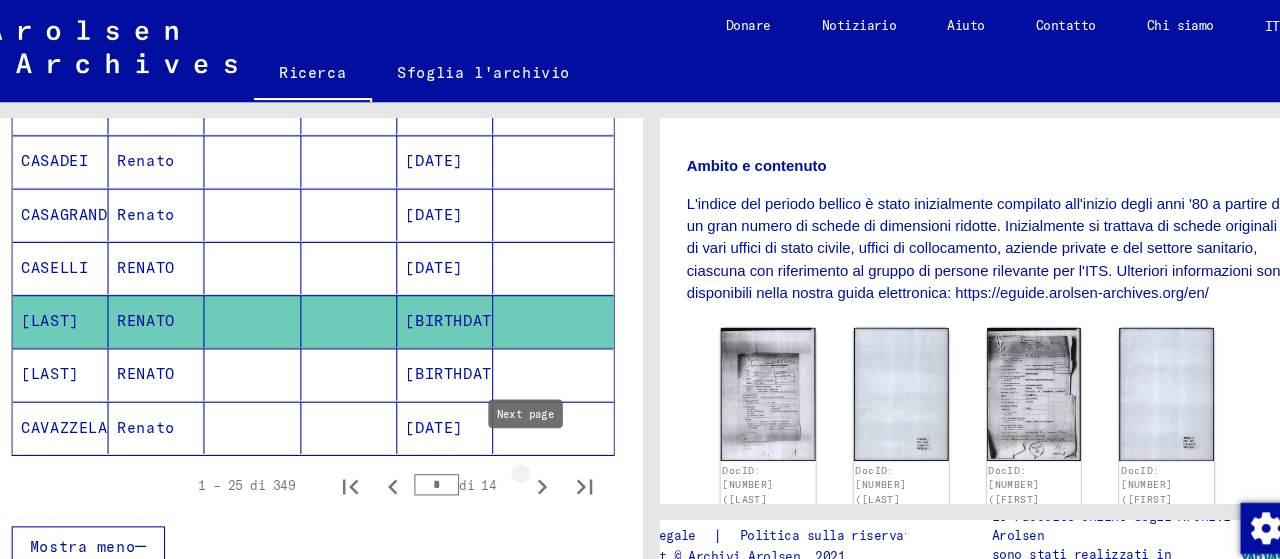 click 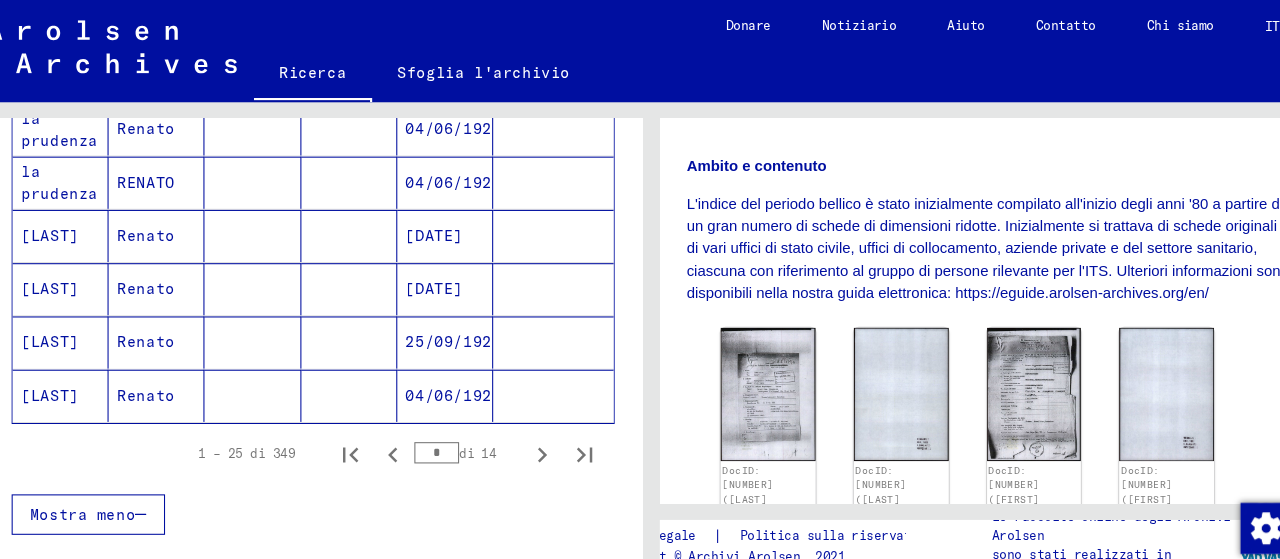 scroll, scrollTop: 1262, scrollLeft: 0, axis: vertical 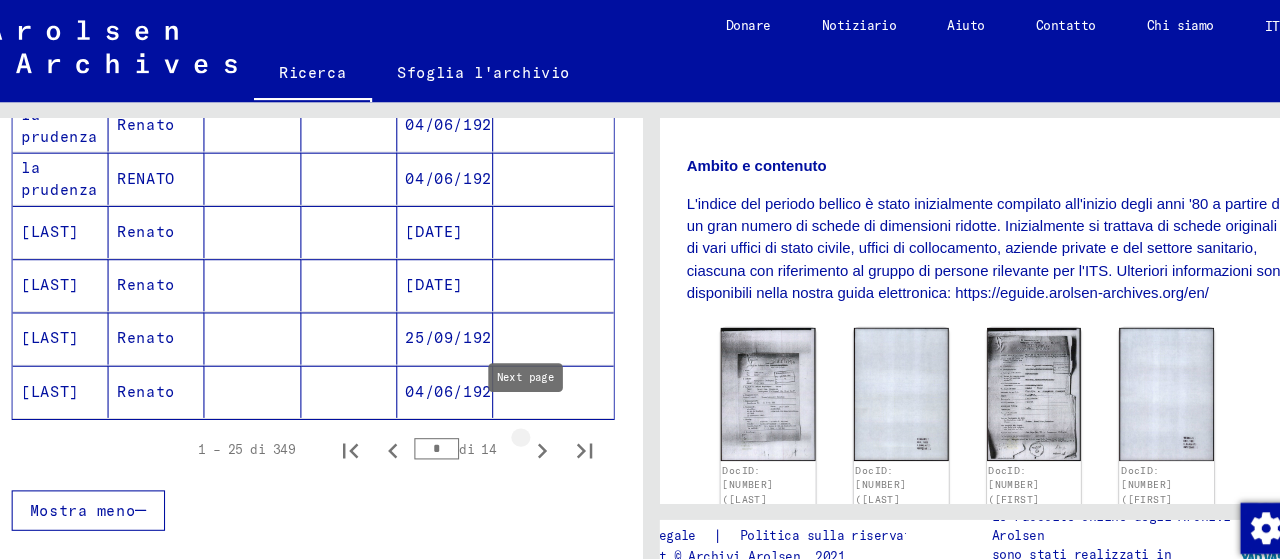 click 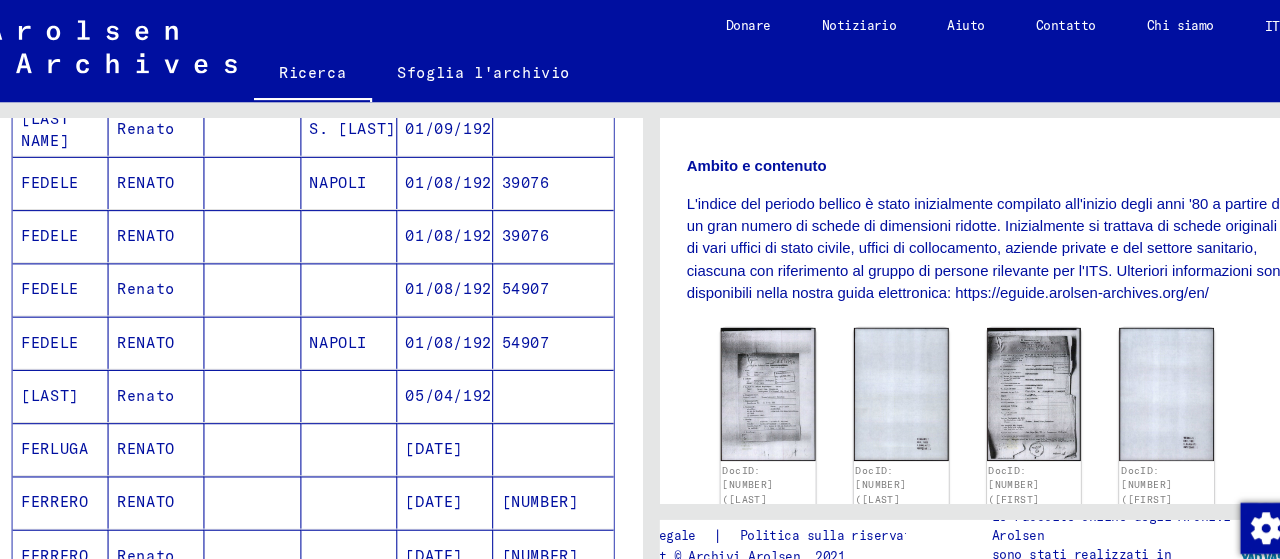 scroll, scrollTop: 1109, scrollLeft: 0, axis: vertical 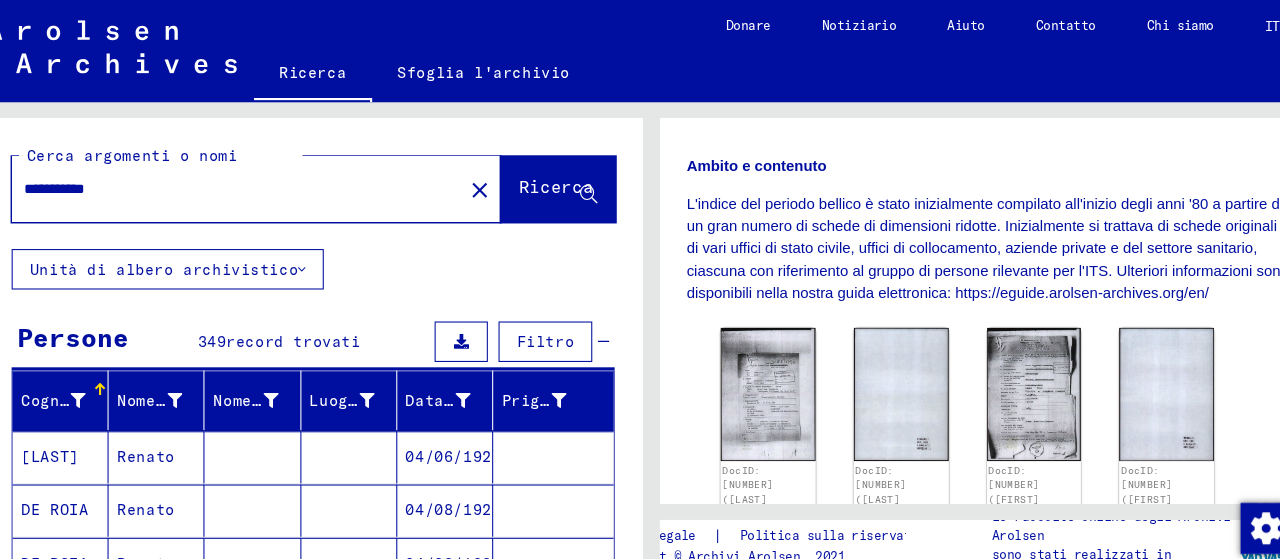 drag, startPoint x: 181, startPoint y: 179, endPoint x: 28, endPoint y: 208, distance: 155.72412 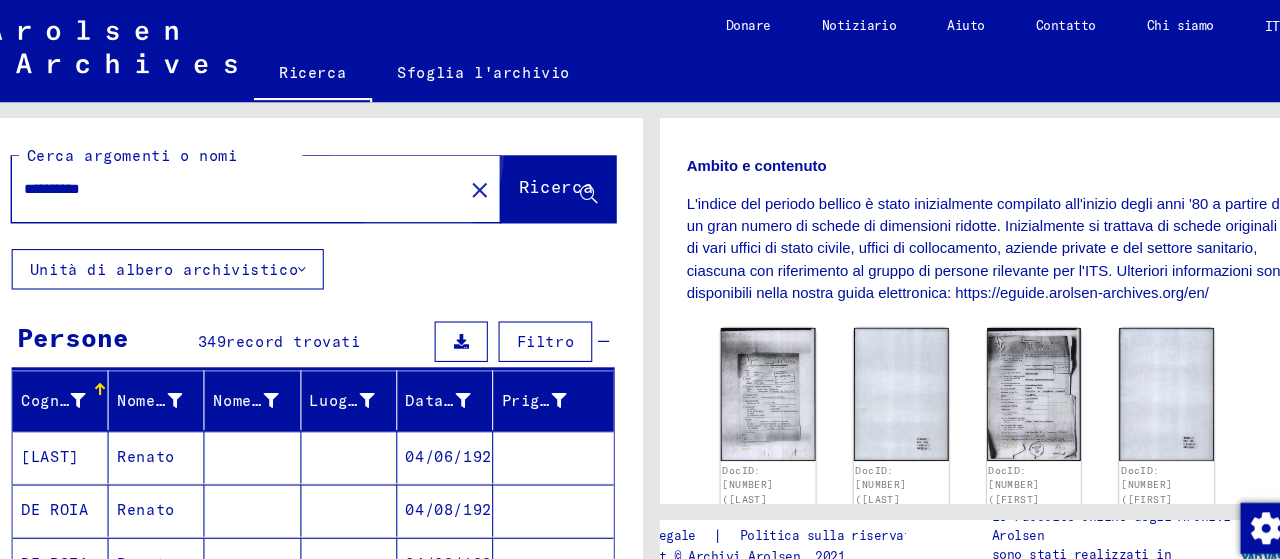 click on "Ricerca" 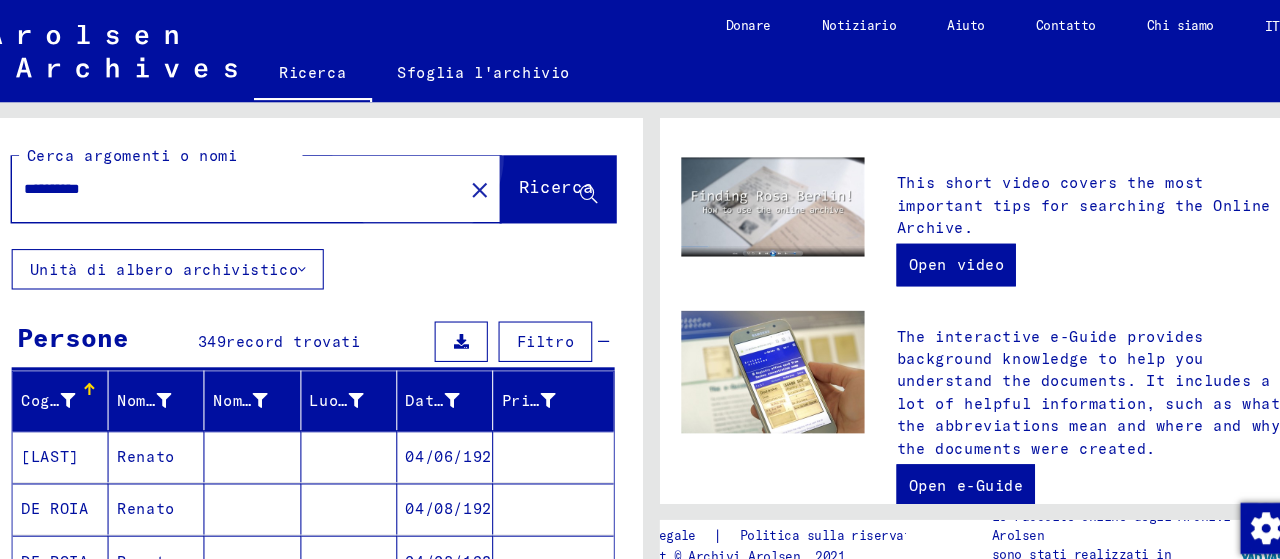 scroll, scrollTop: 0, scrollLeft: 0, axis: both 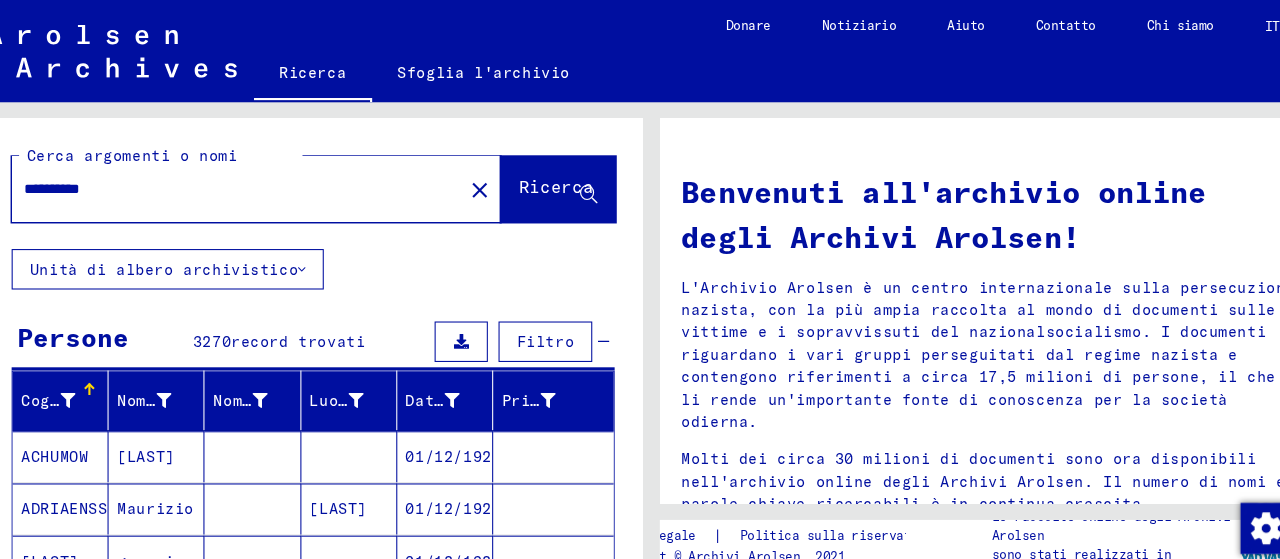 click on "Filtro" at bounding box center [541, 321] 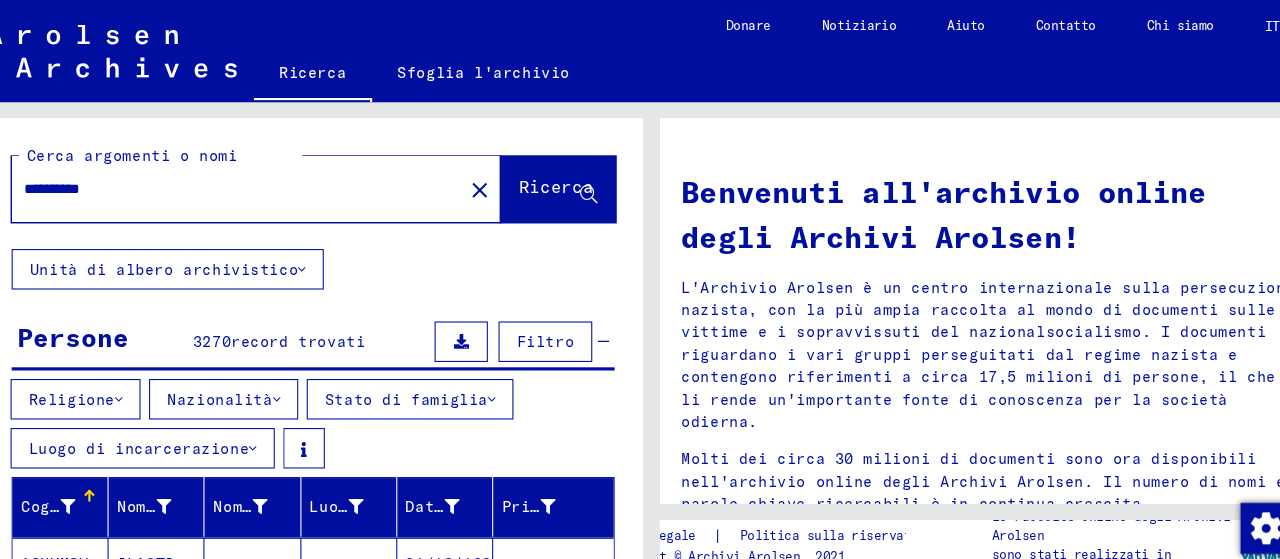 click at bounding box center (288, 375) 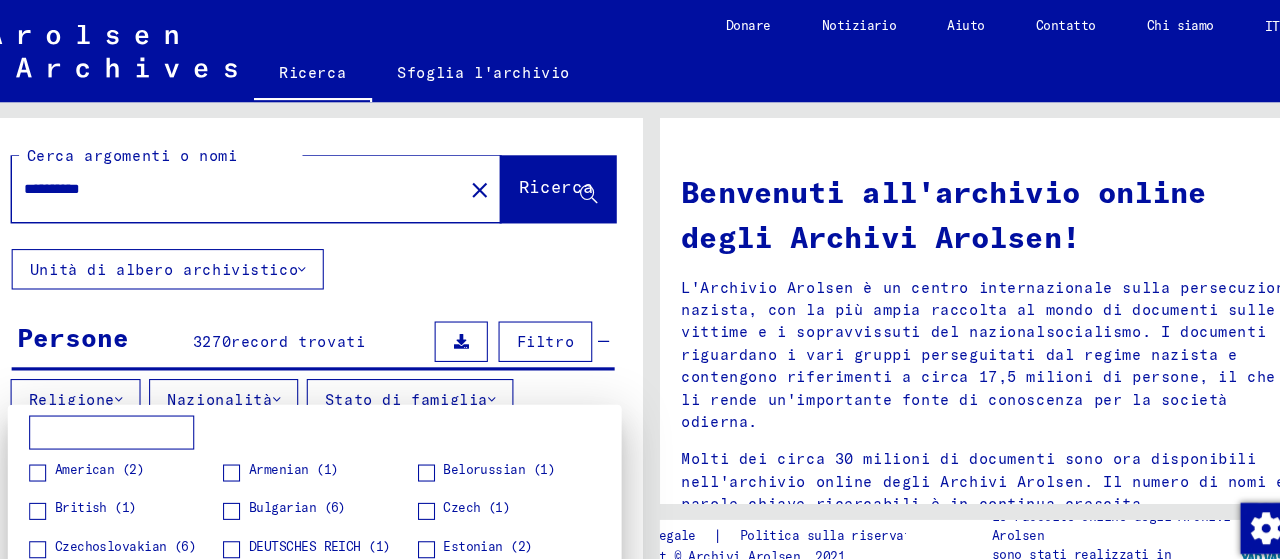 scroll, scrollTop: 0, scrollLeft: 0, axis: both 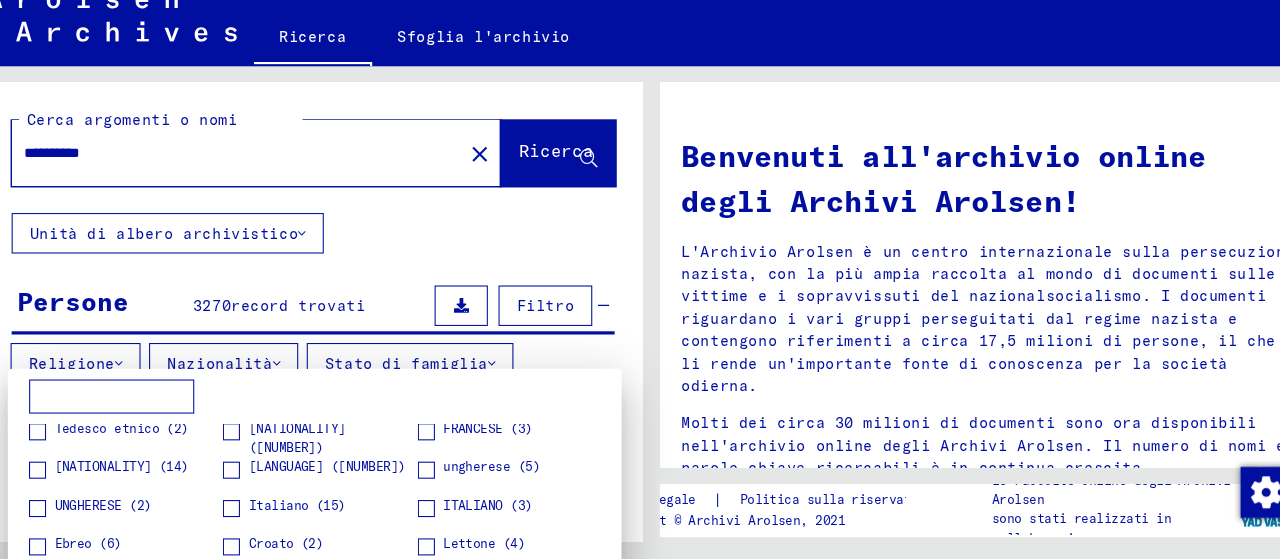 click at bounding box center (246, 511) 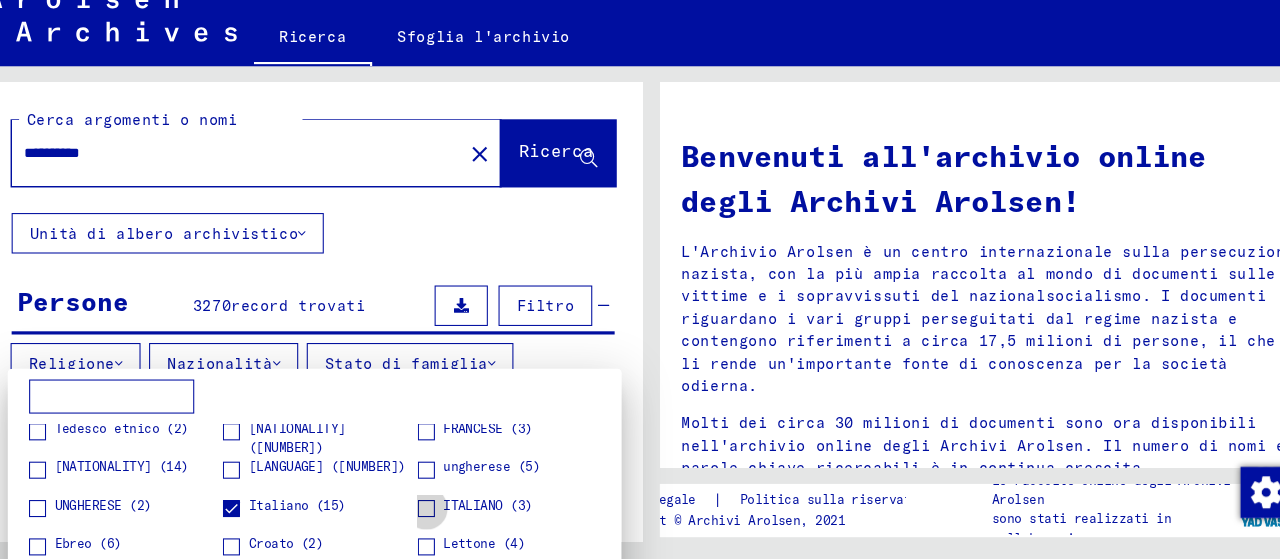 click at bounding box center (429, 511) 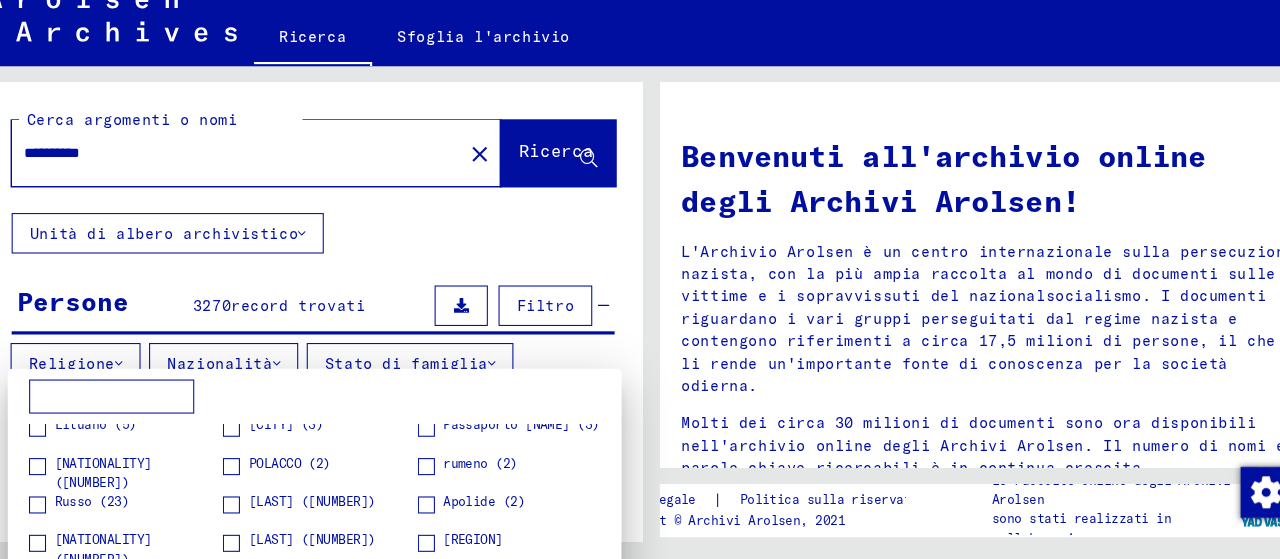 scroll, scrollTop: 280, scrollLeft: 0, axis: vertical 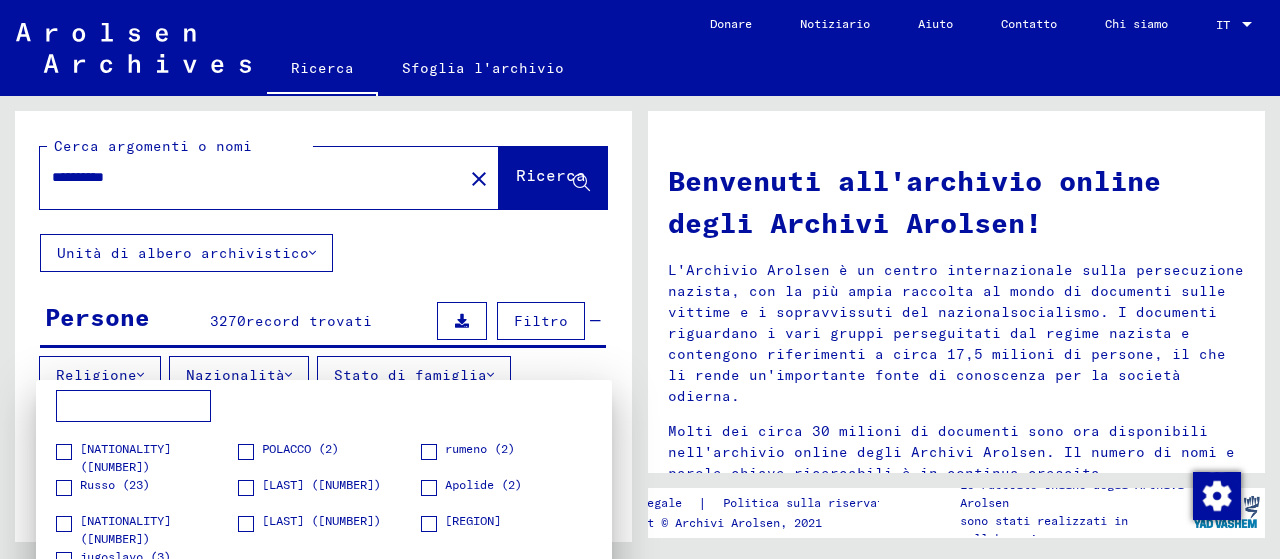 drag, startPoint x: 619, startPoint y: 241, endPoint x: 626, endPoint y: 229, distance: 13.892444 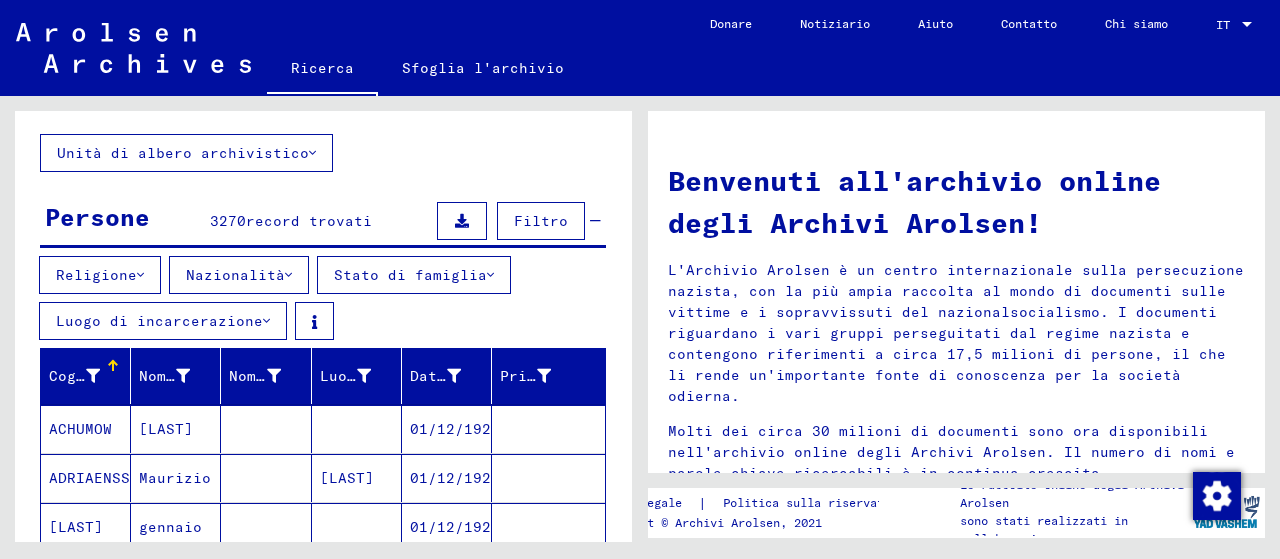 scroll, scrollTop: 124, scrollLeft: 0, axis: vertical 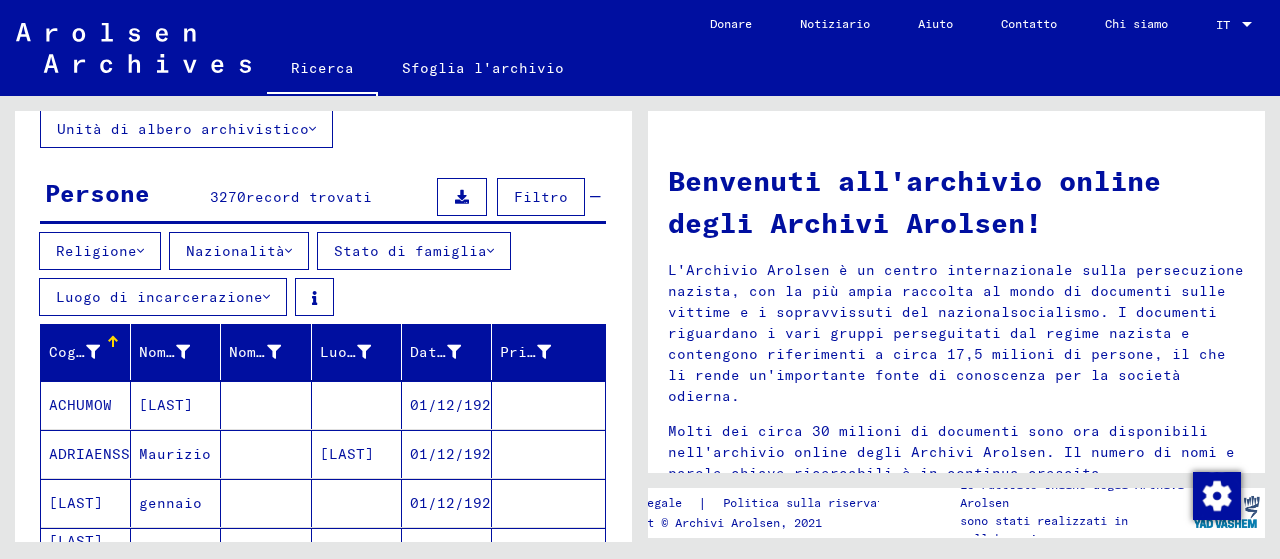 click at bounding box center [288, 251] 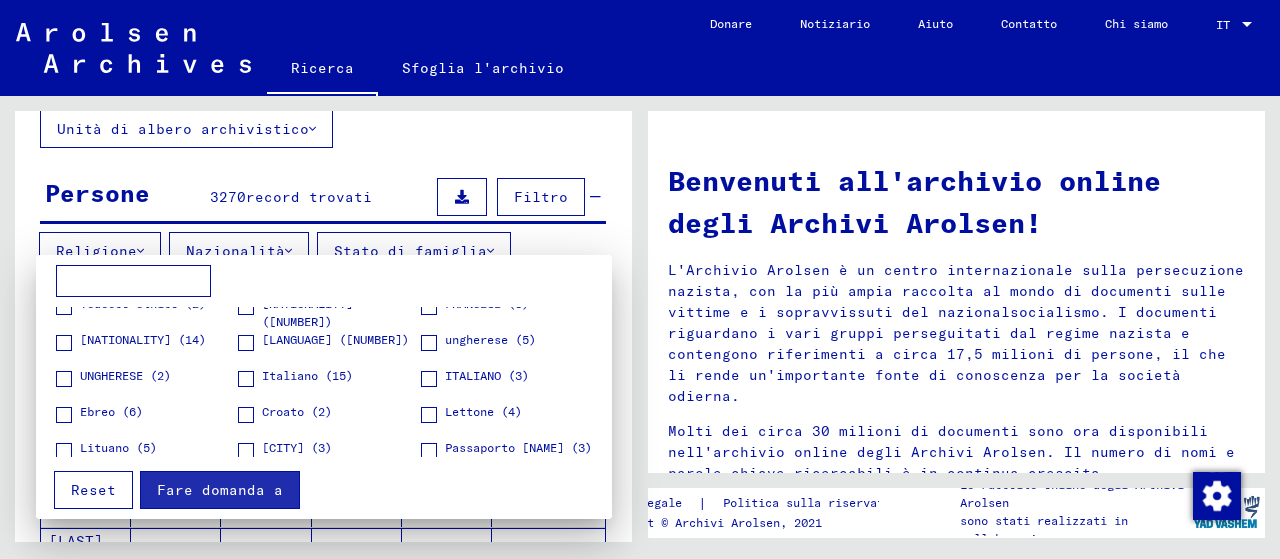 scroll, scrollTop: 121, scrollLeft: 0, axis: vertical 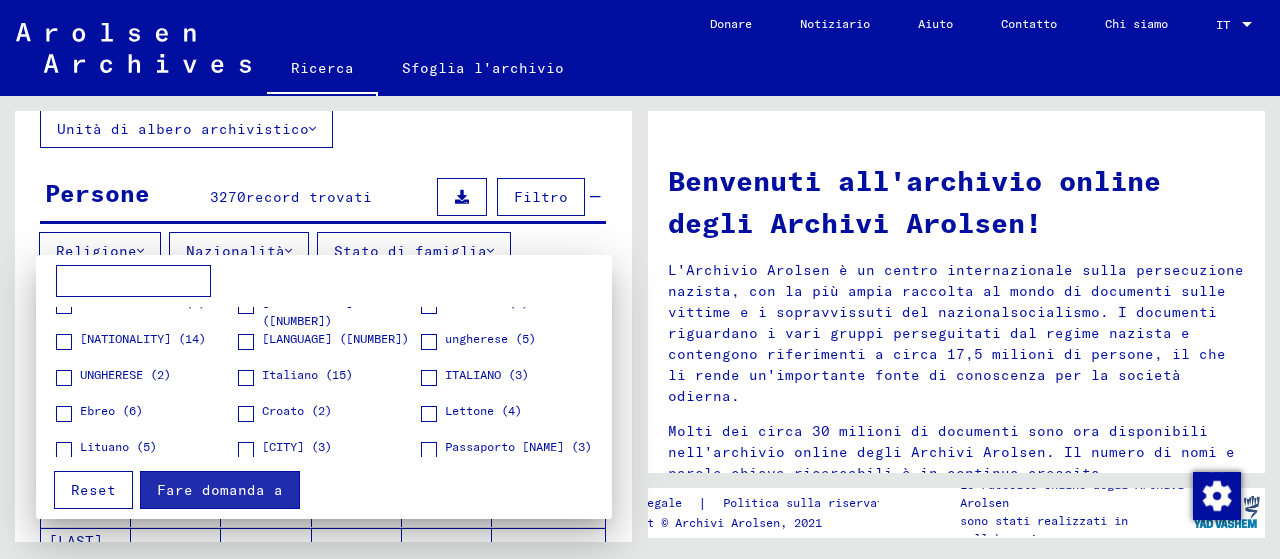 click at bounding box center (246, 378) 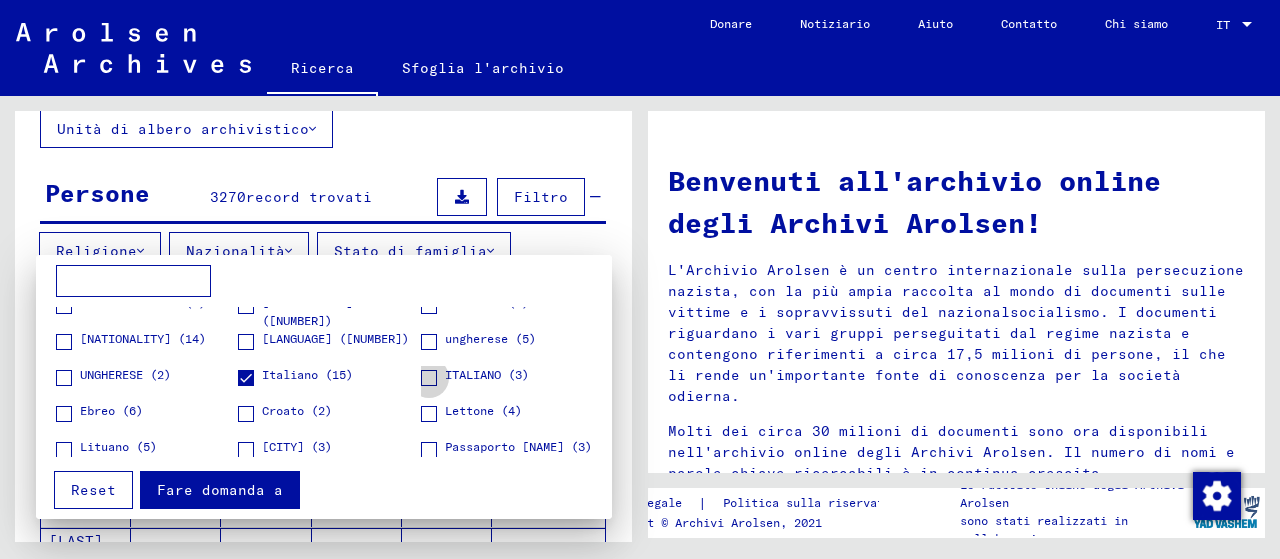 click at bounding box center [429, 378] 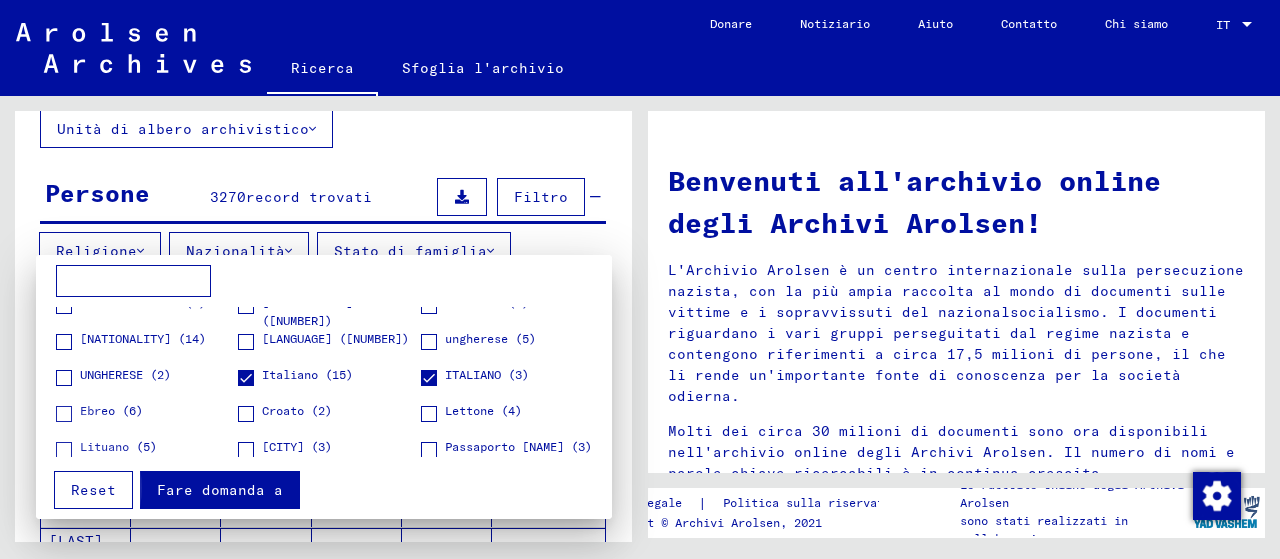 click on "Fare domanda a" at bounding box center (220, 490) 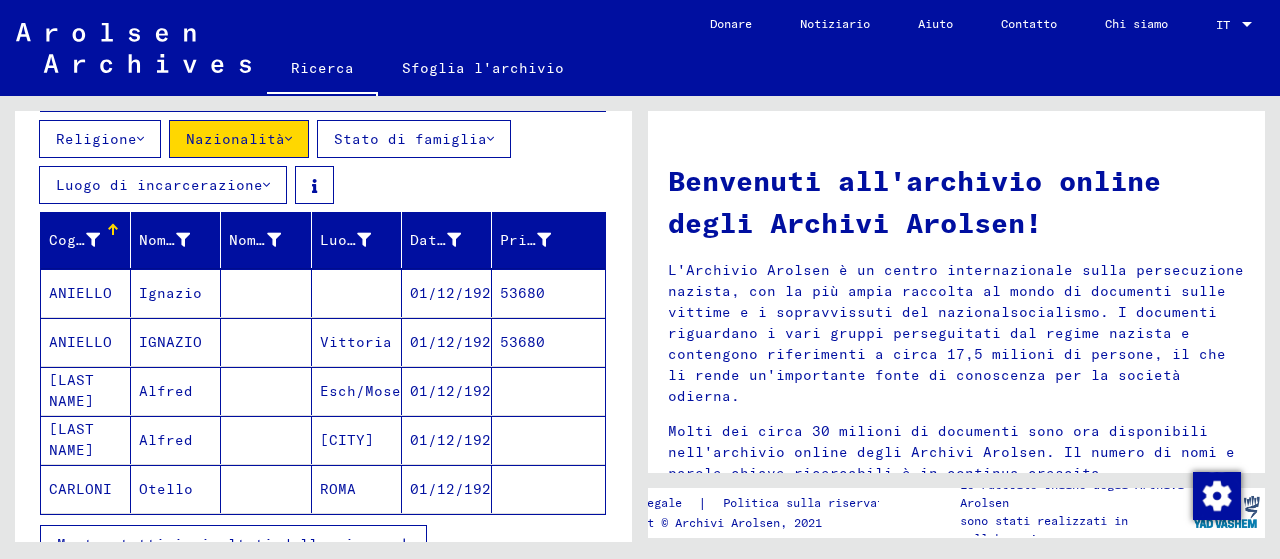 scroll, scrollTop: 248, scrollLeft: 0, axis: vertical 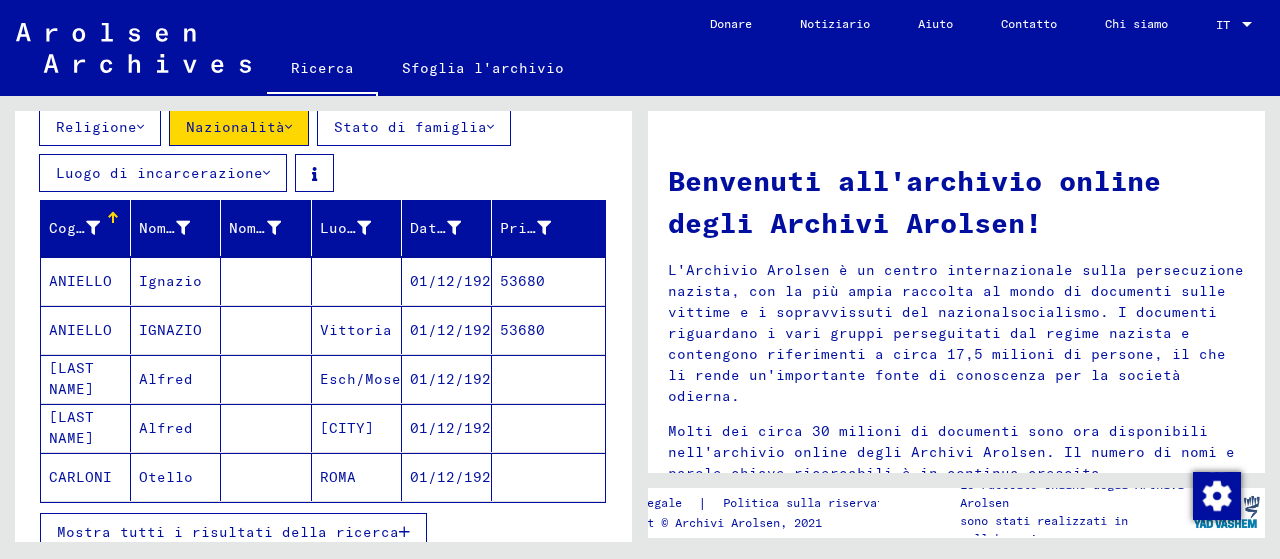 click at bounding box center (404, 532) 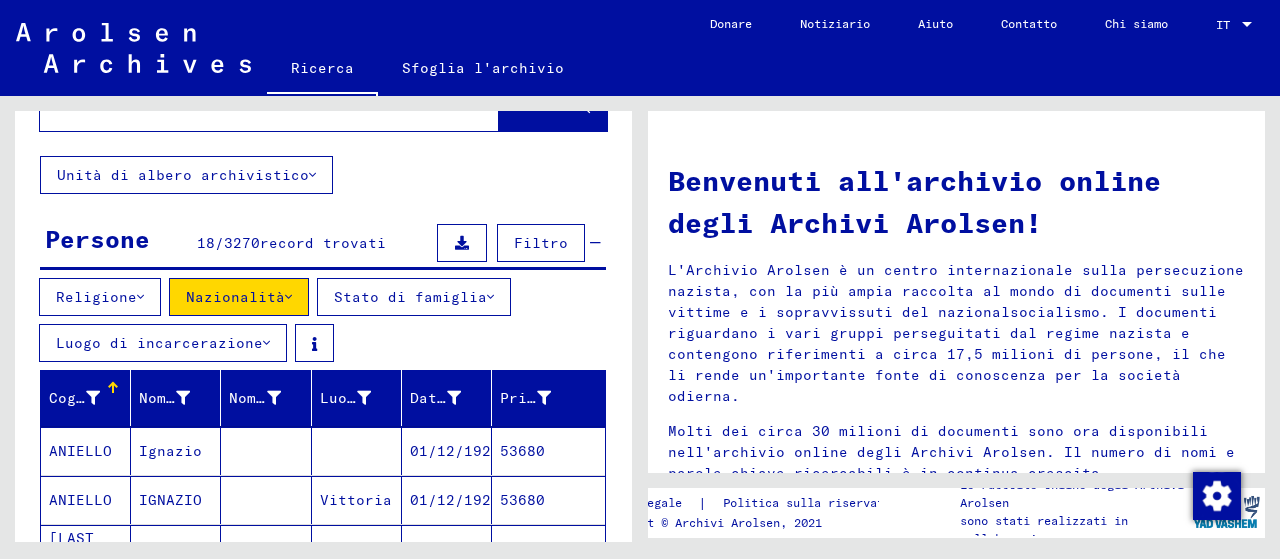 scroll, scrollTop: 0, scrollLeft: 0, axis: both 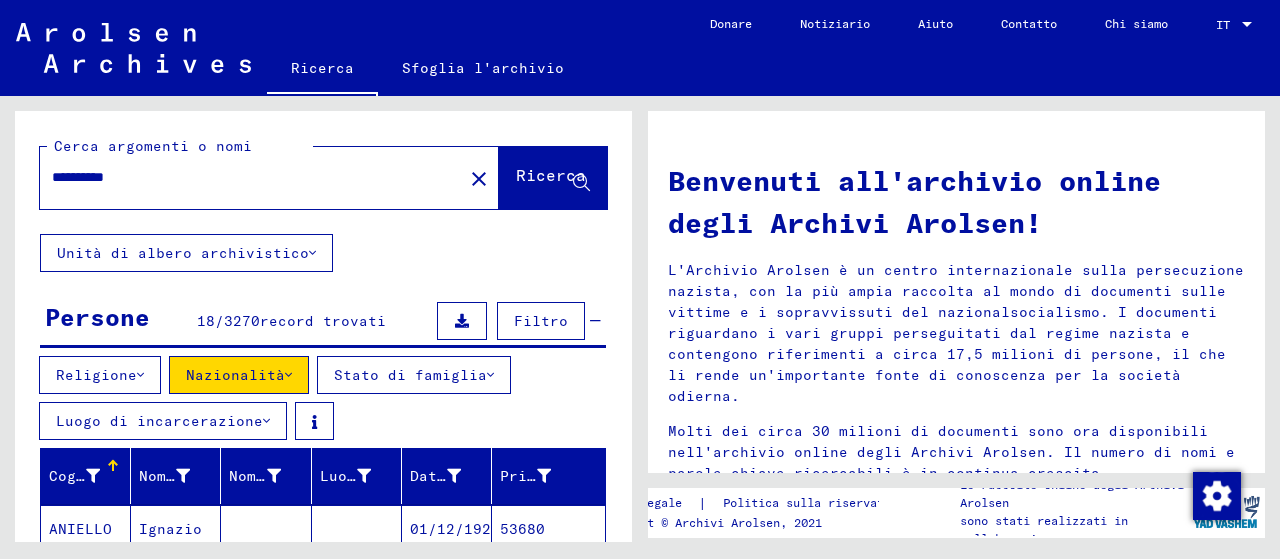 click on "**********" at bounding box center [245, 177] 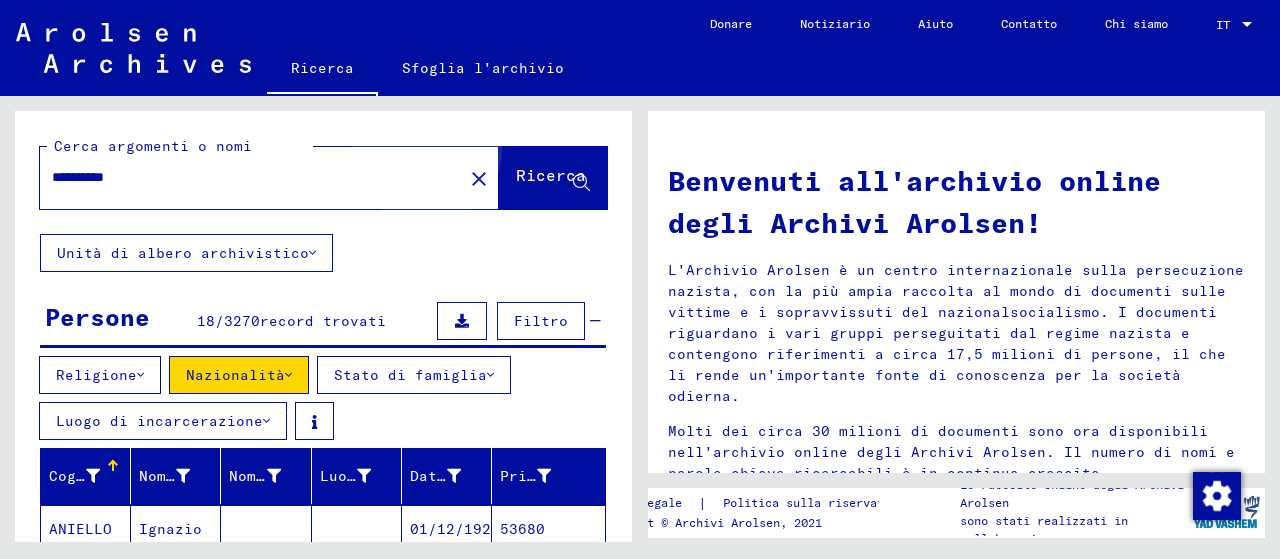 click on "Ricerca" 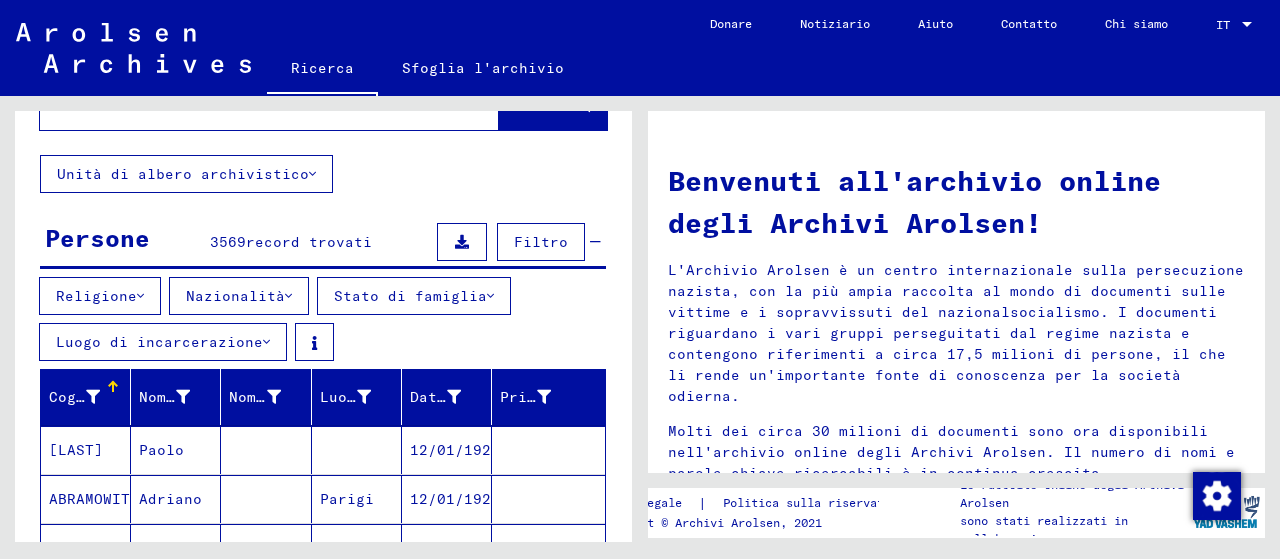 scroll, scrollTop: 89, scrollLeft: 0, axis: vertical 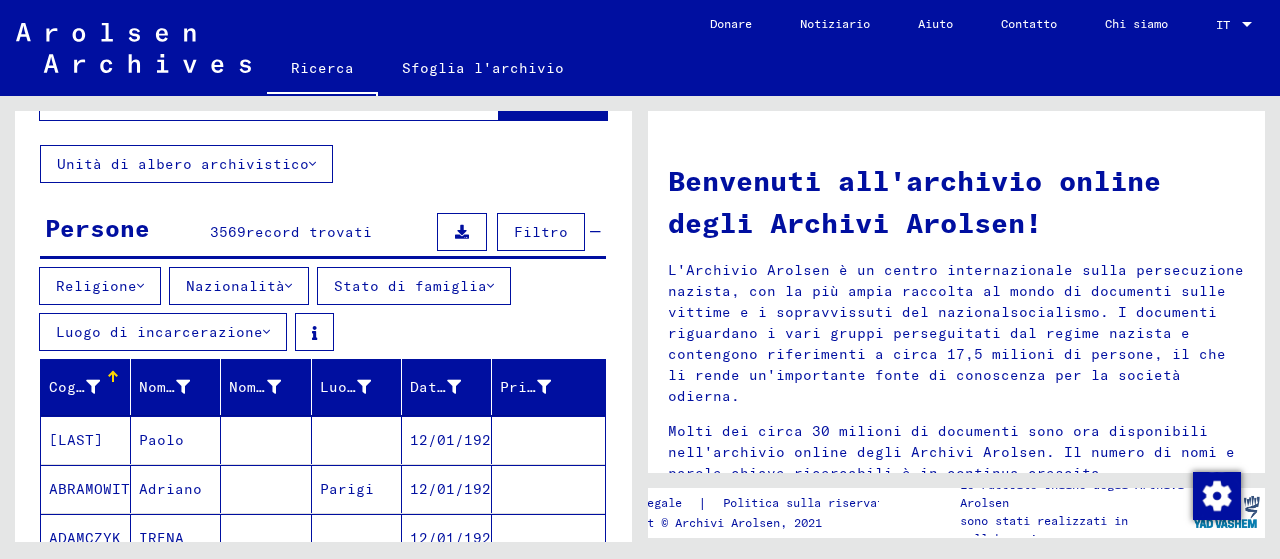 click on "Nazionalità" at bounding box center (239, 286) 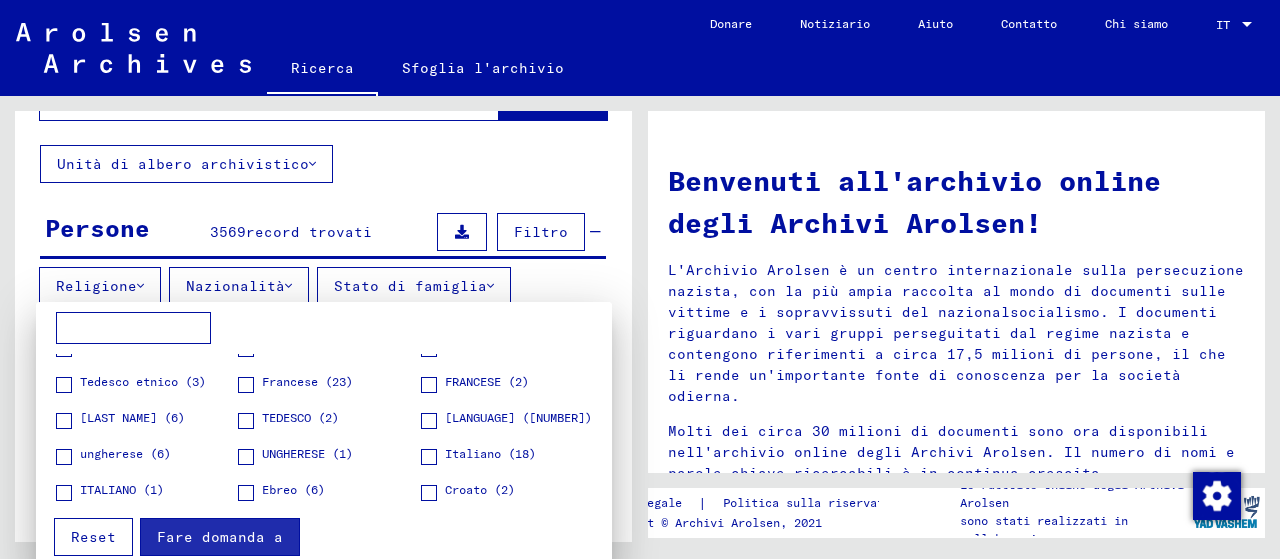 scroll, scrollTop: 103, scrollLeft: 0, axis: vertical 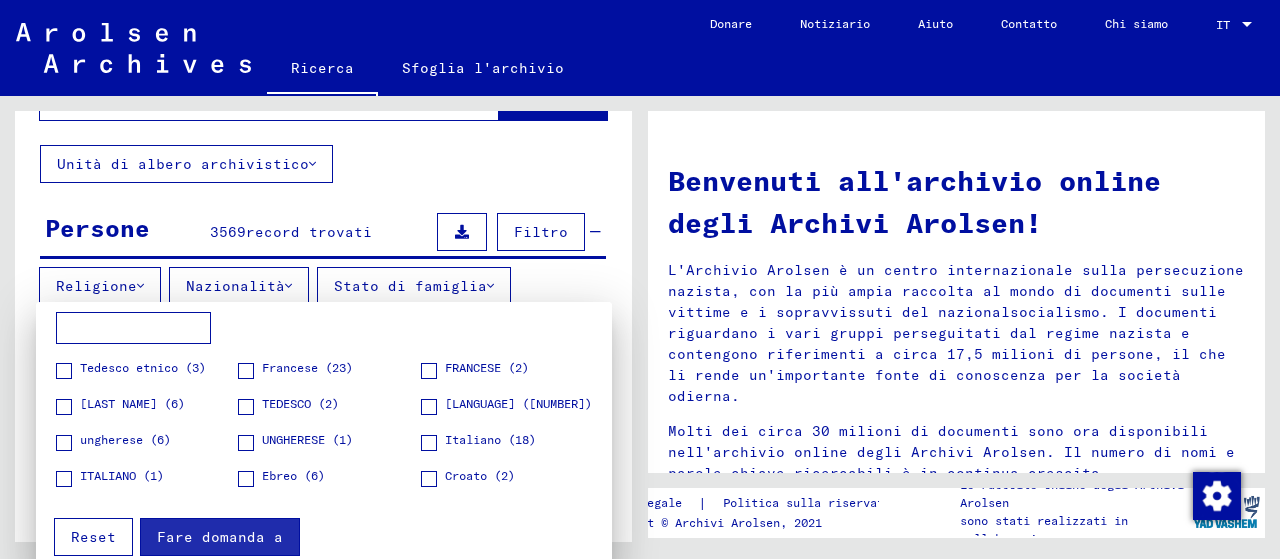 click at bounding box center [429, 443] 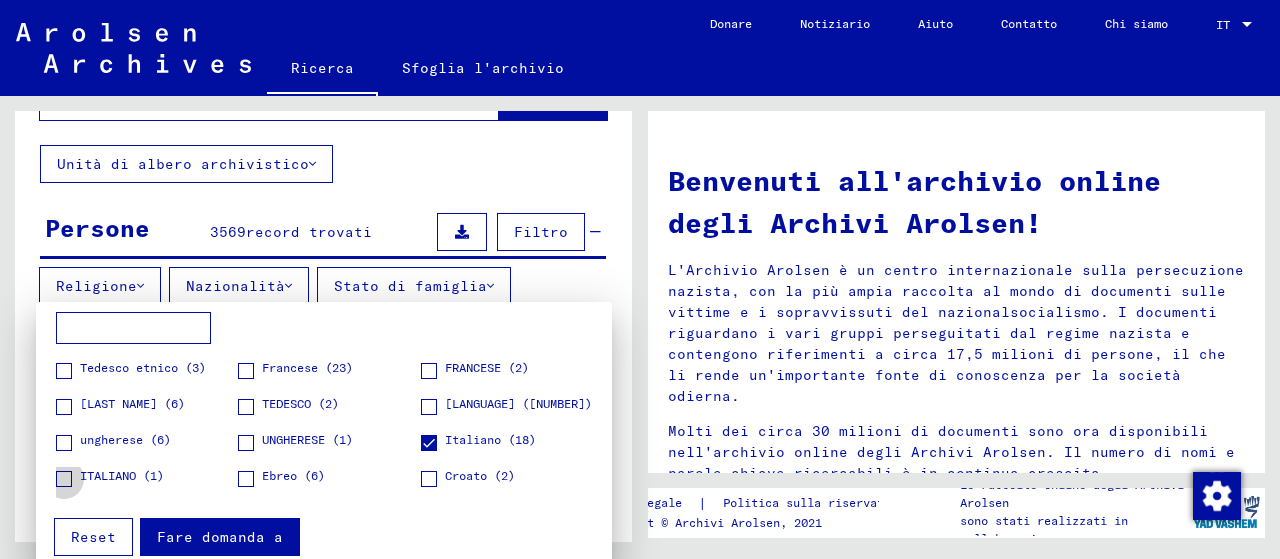 click at bounding box center [64, 479] 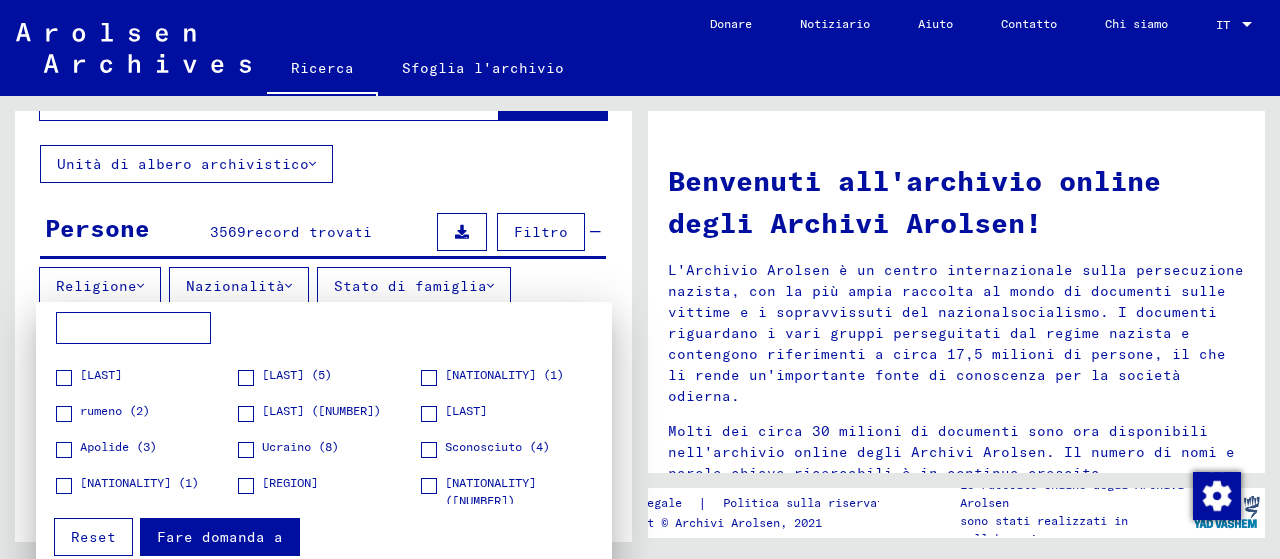 scroll, scrollTop: 280, scrollLeft: 0, axis: vertical 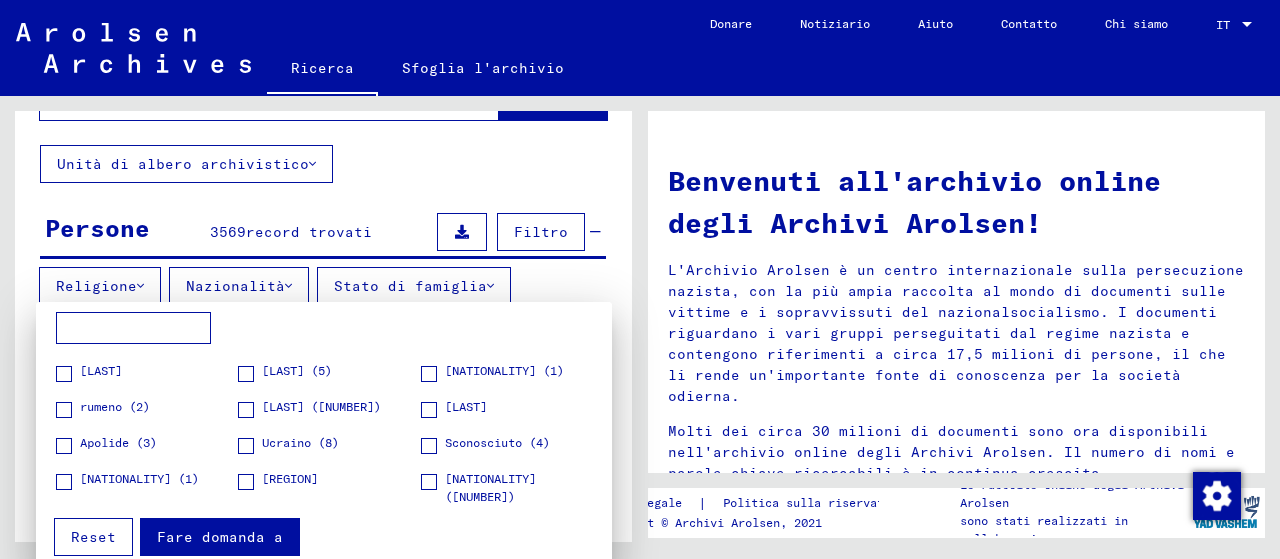 click on "Fare domanda a" at bounding box center [220, 537] 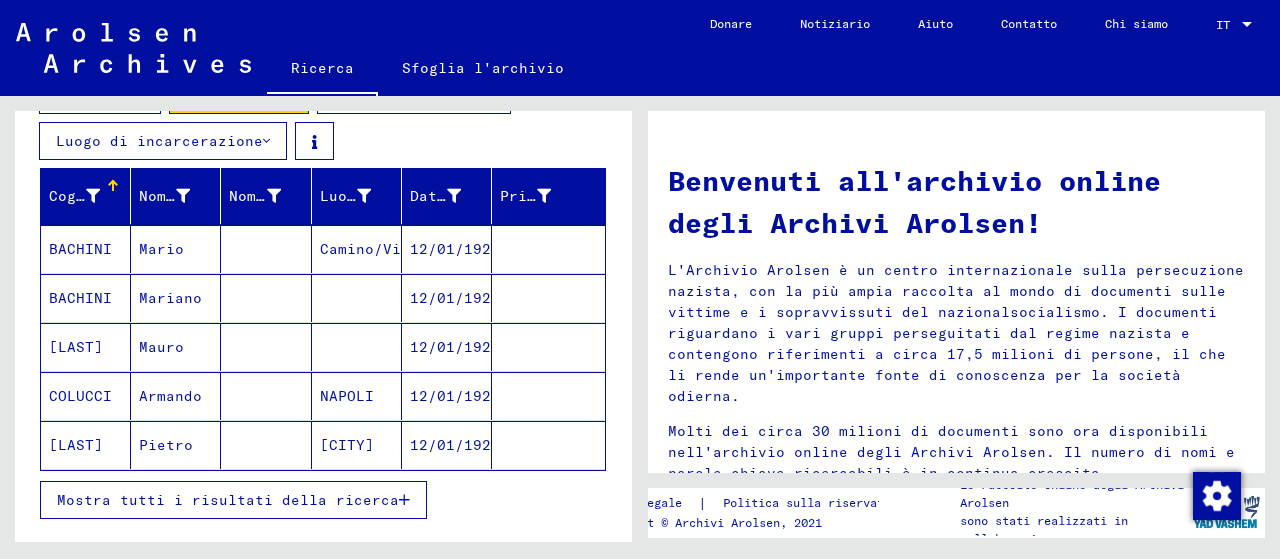 scroll, scrollTop: 281, scrollLeft: 0, axis: vertical 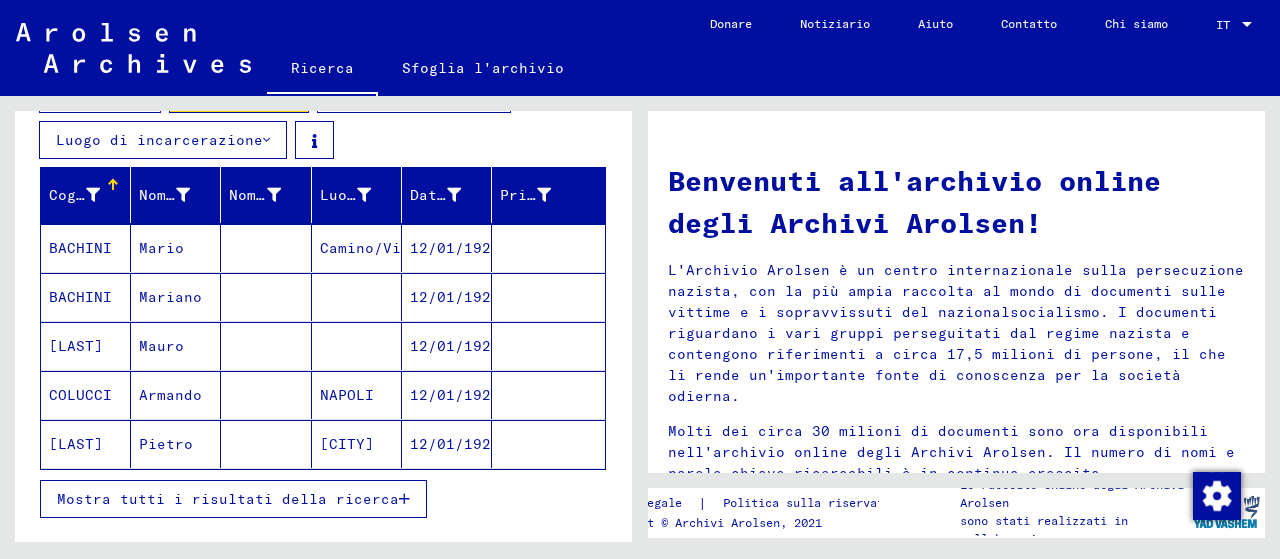 click on "Mostra tutti i risultati della ricerca" at bounding box center [228, 499] 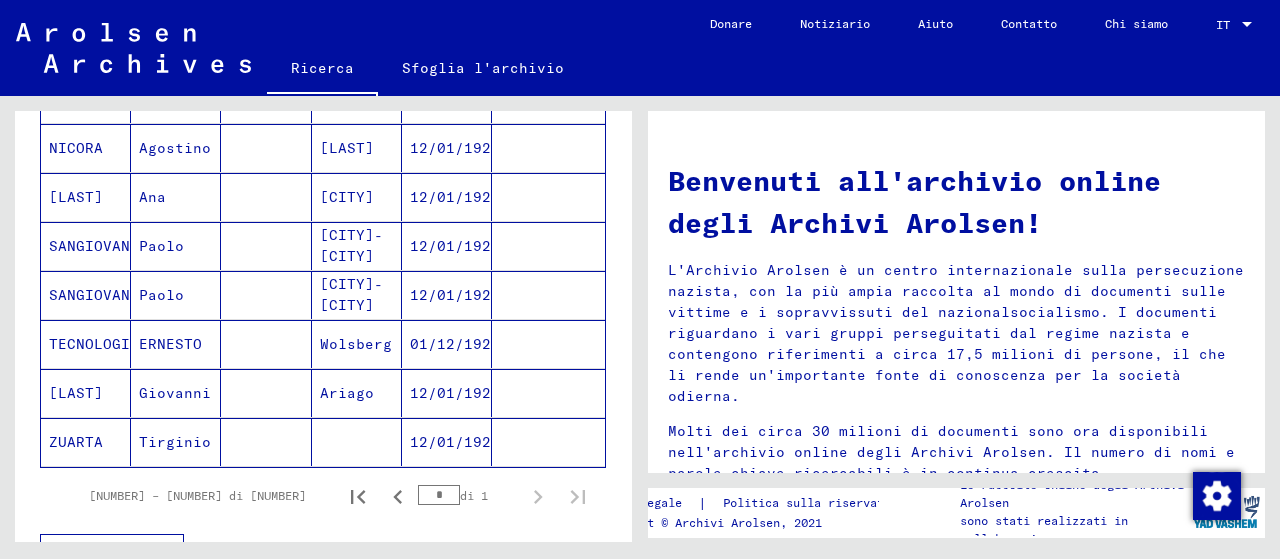 scroll, scrollTop: 973, scrollLeft: 0, axis: vertical 